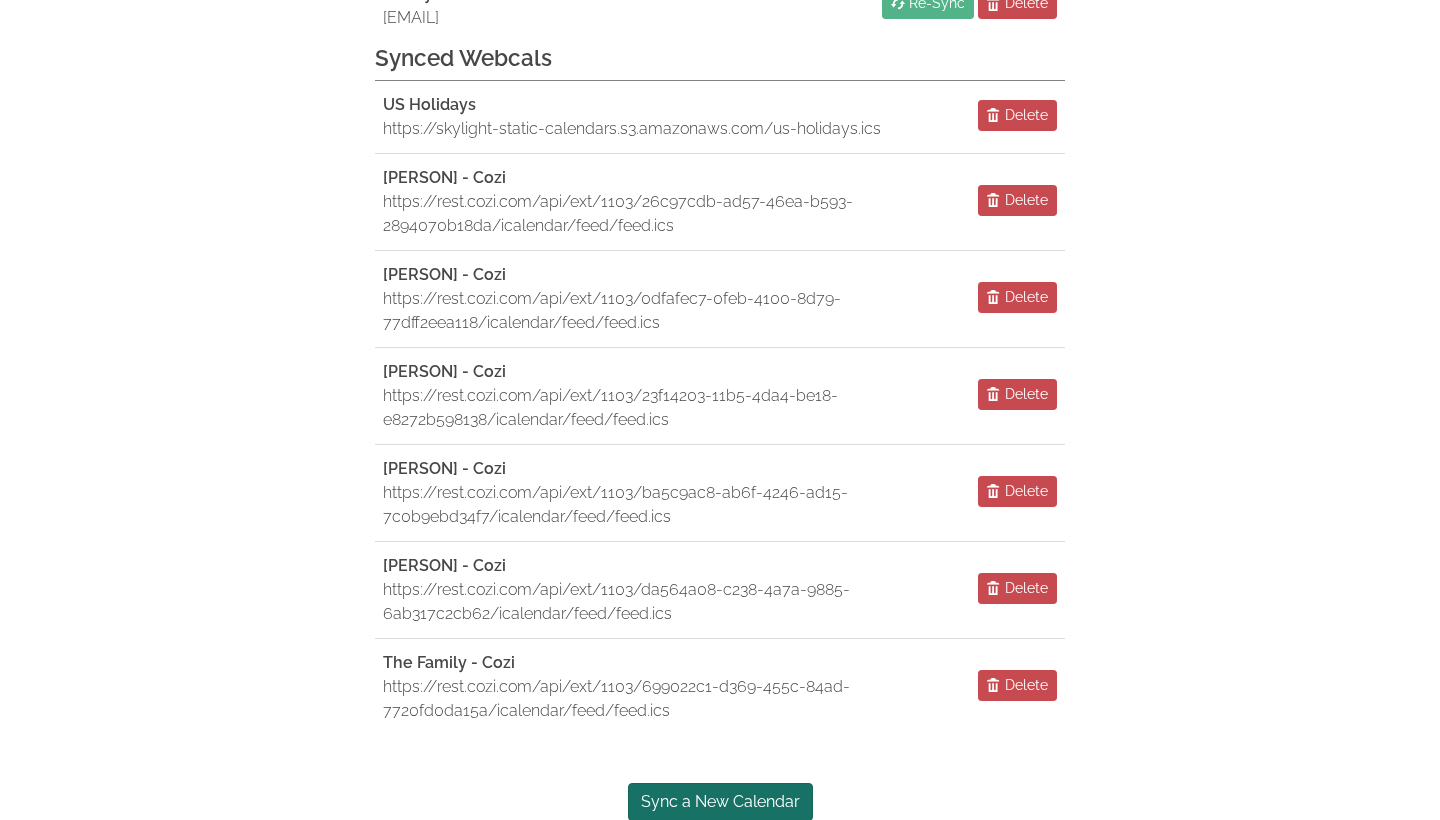 scroll, scrollTop: 399, scrollLeft: 0, axis: vertical 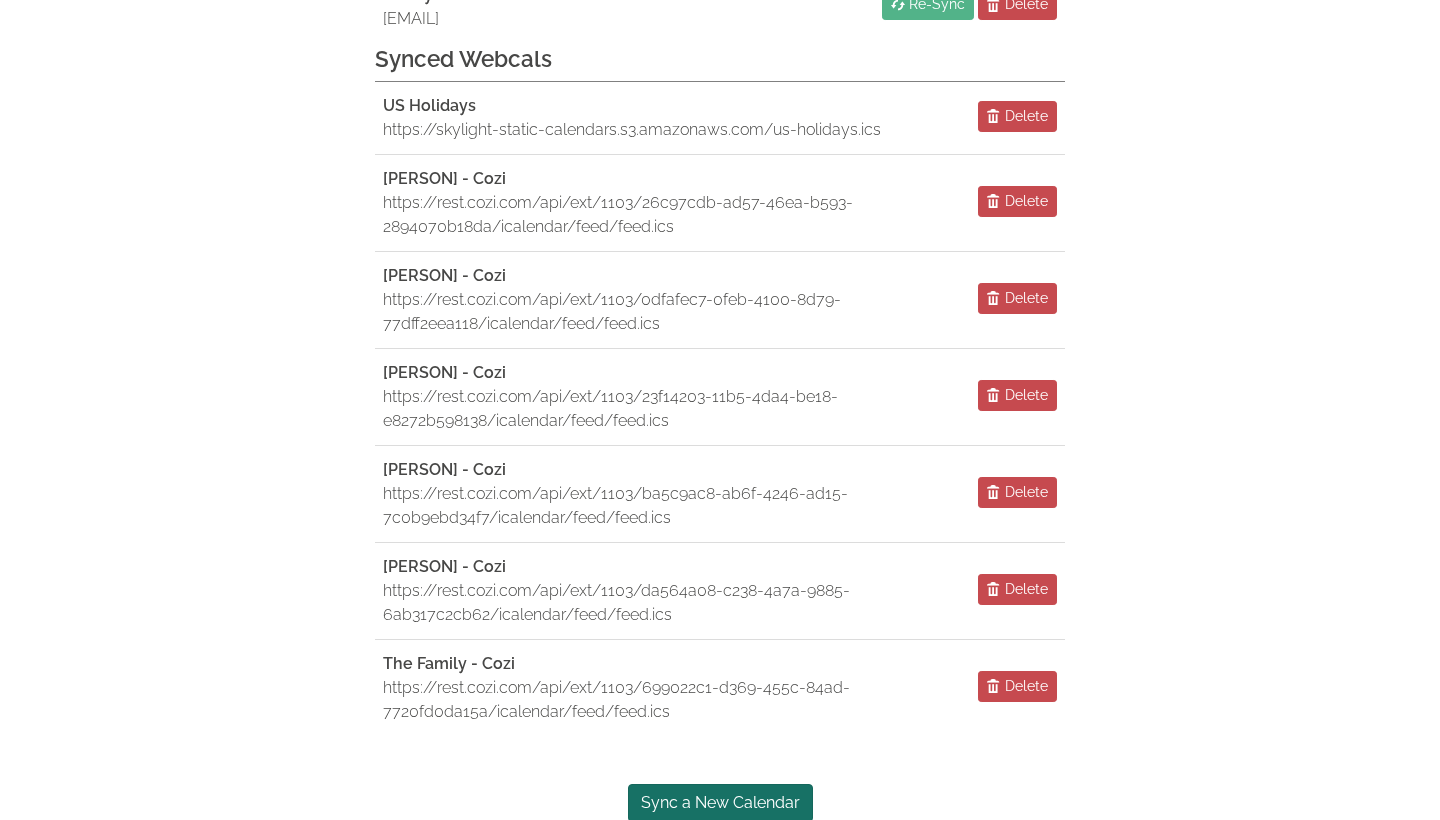 click on "Sync a New Calendar" at bounding box center [720, 803] 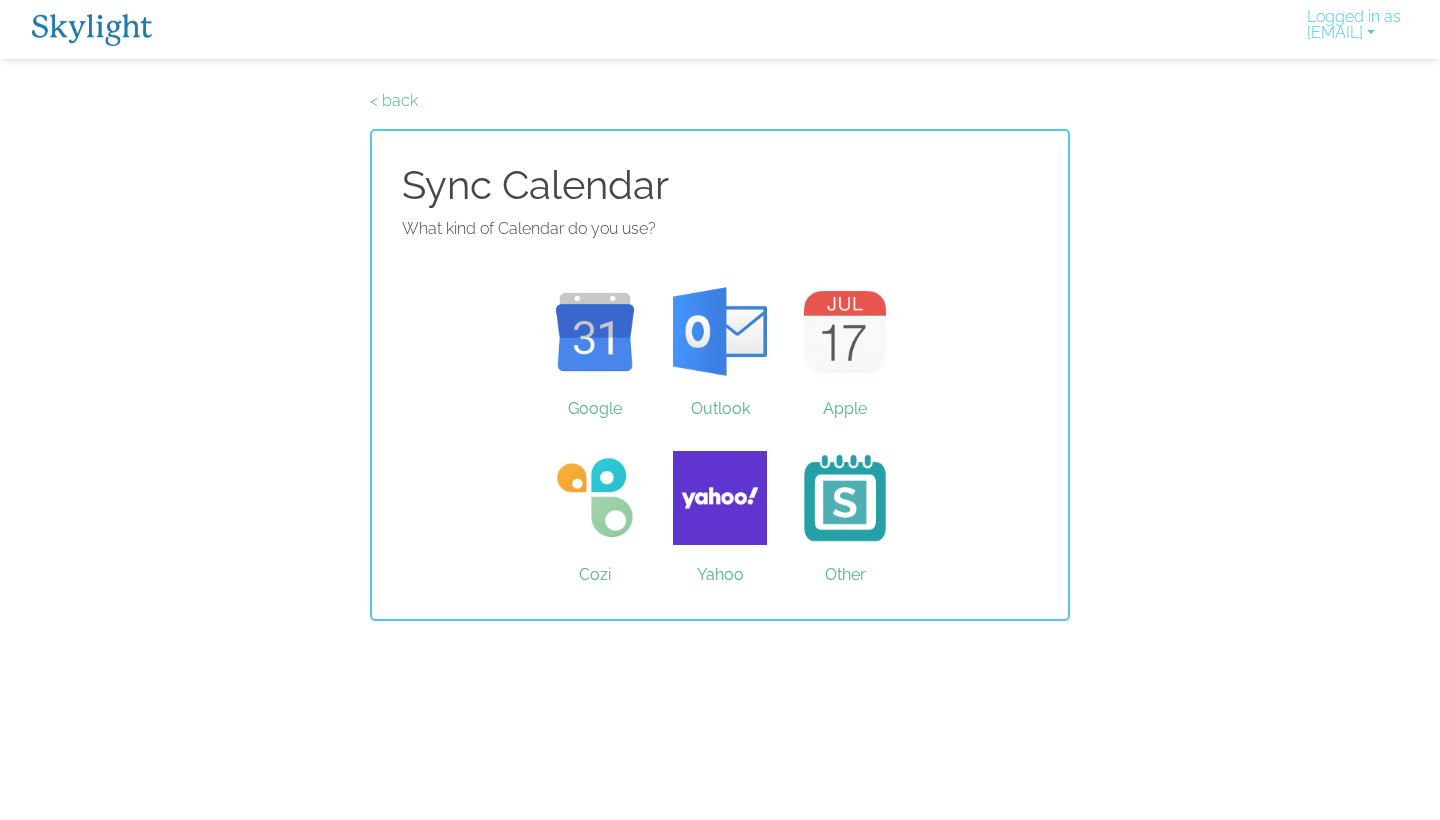 scroll, scrollTop: 0, scrollLeft: 0, axis: both 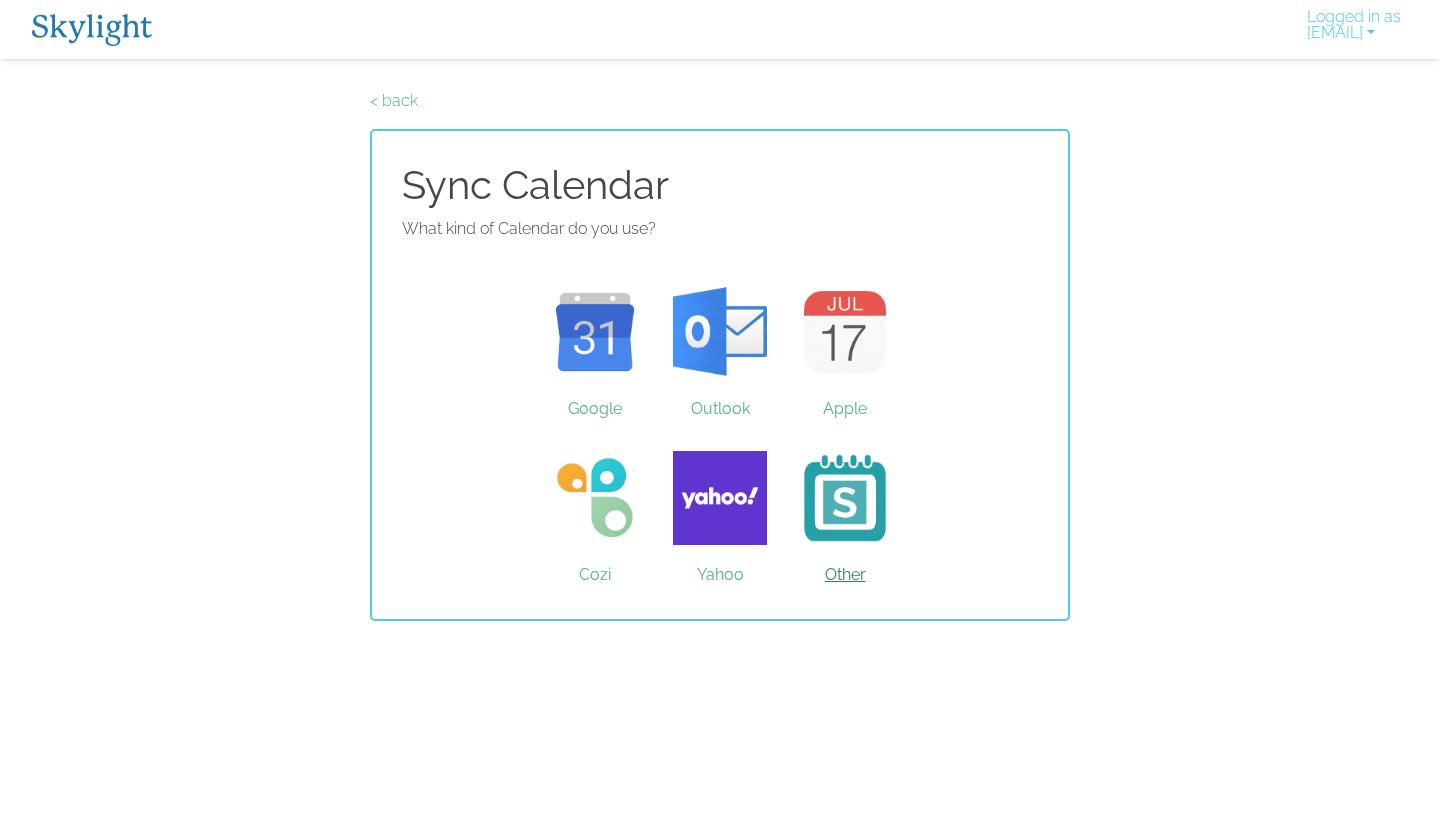 click on "Other" at bounding box center (845, 498) 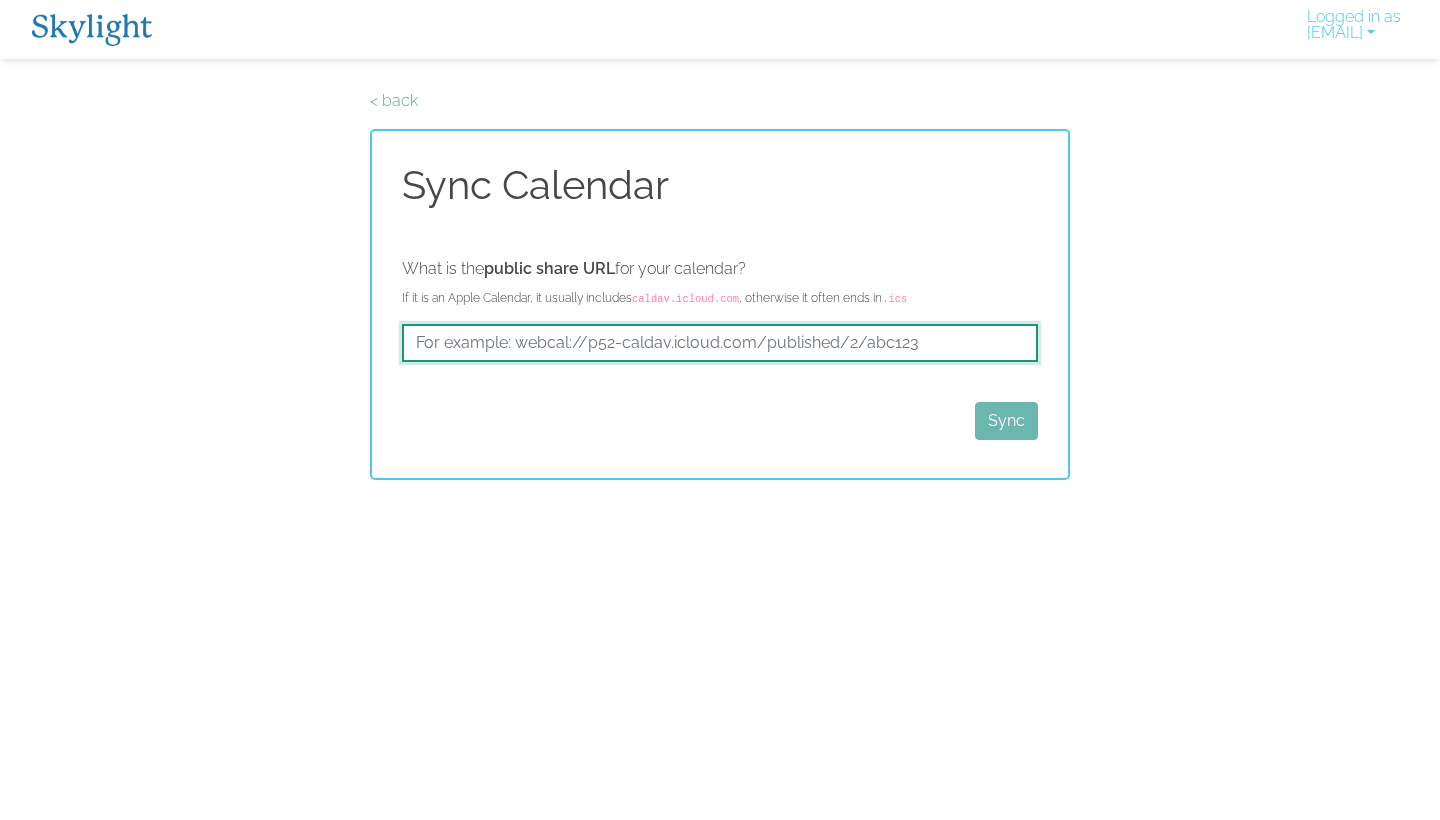 click at bounding box center (720, 343) 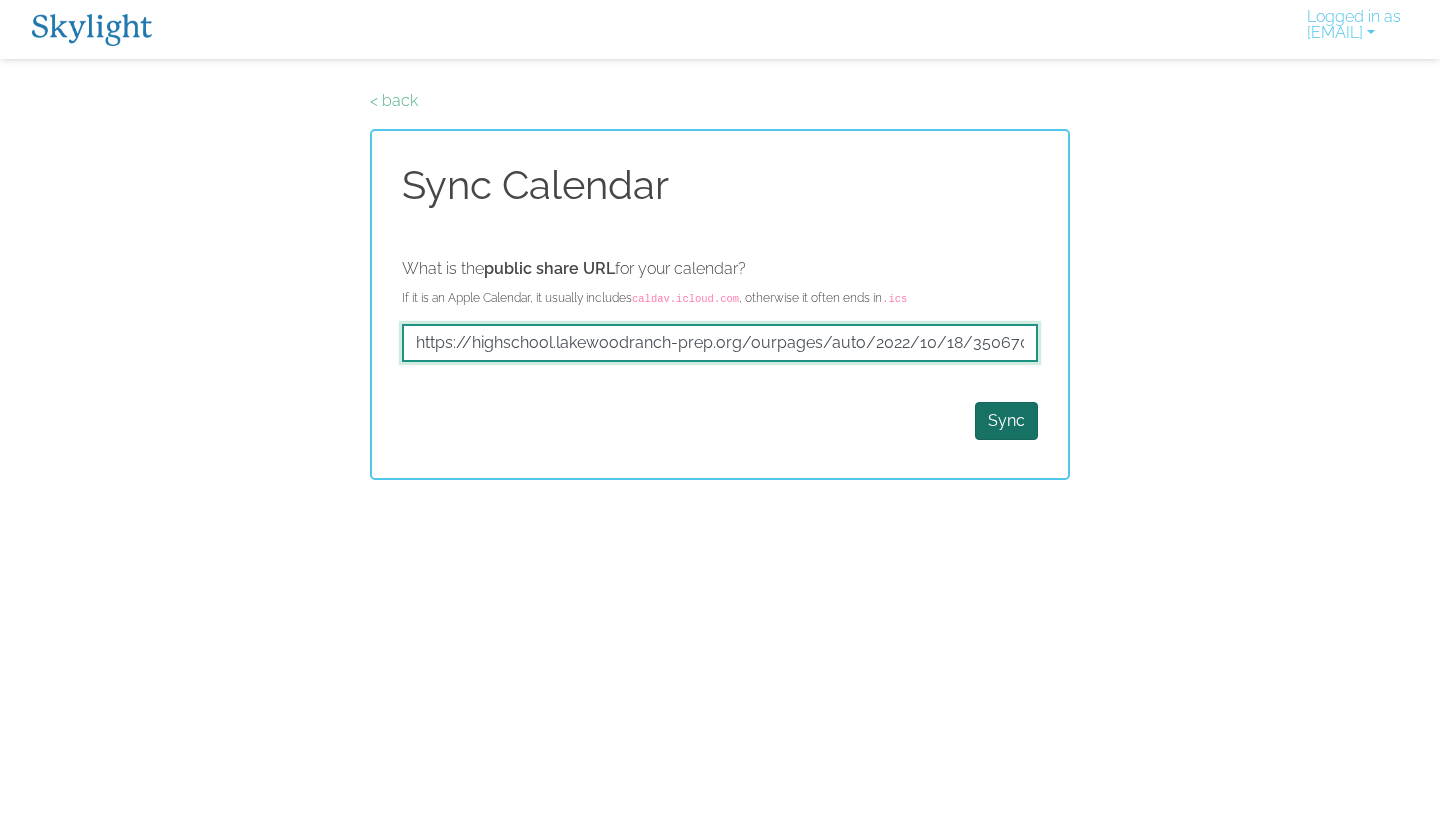 type on "https://highschool.lakewoodranch-prep.org/ourpages/auto/2022/10/18/35067083/LRPA%20Calendar%20List%20View%2025-26%20.pdf?rnd=1752184673796" 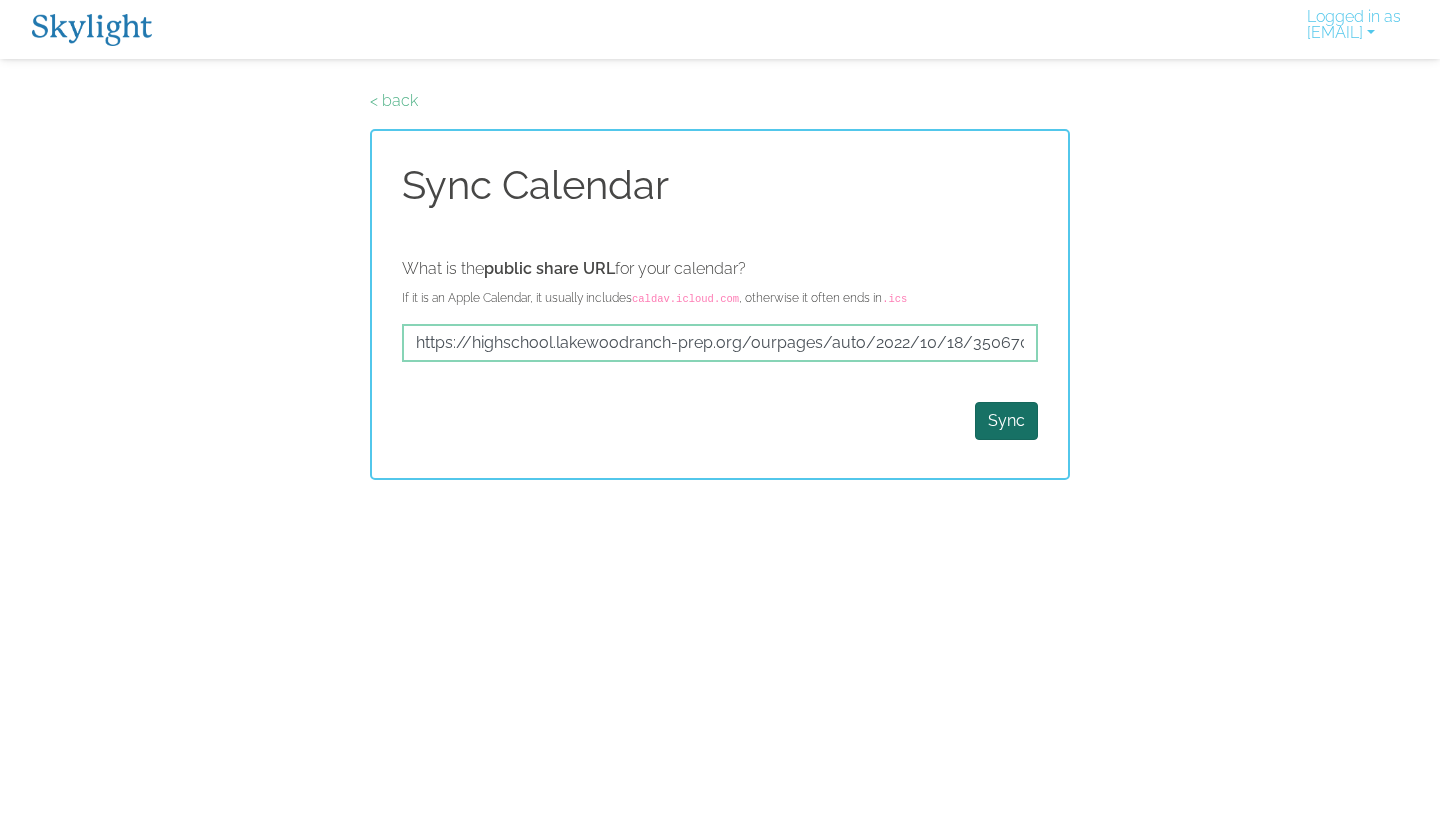 click on "Sync" at bounding box center [1006, 421] 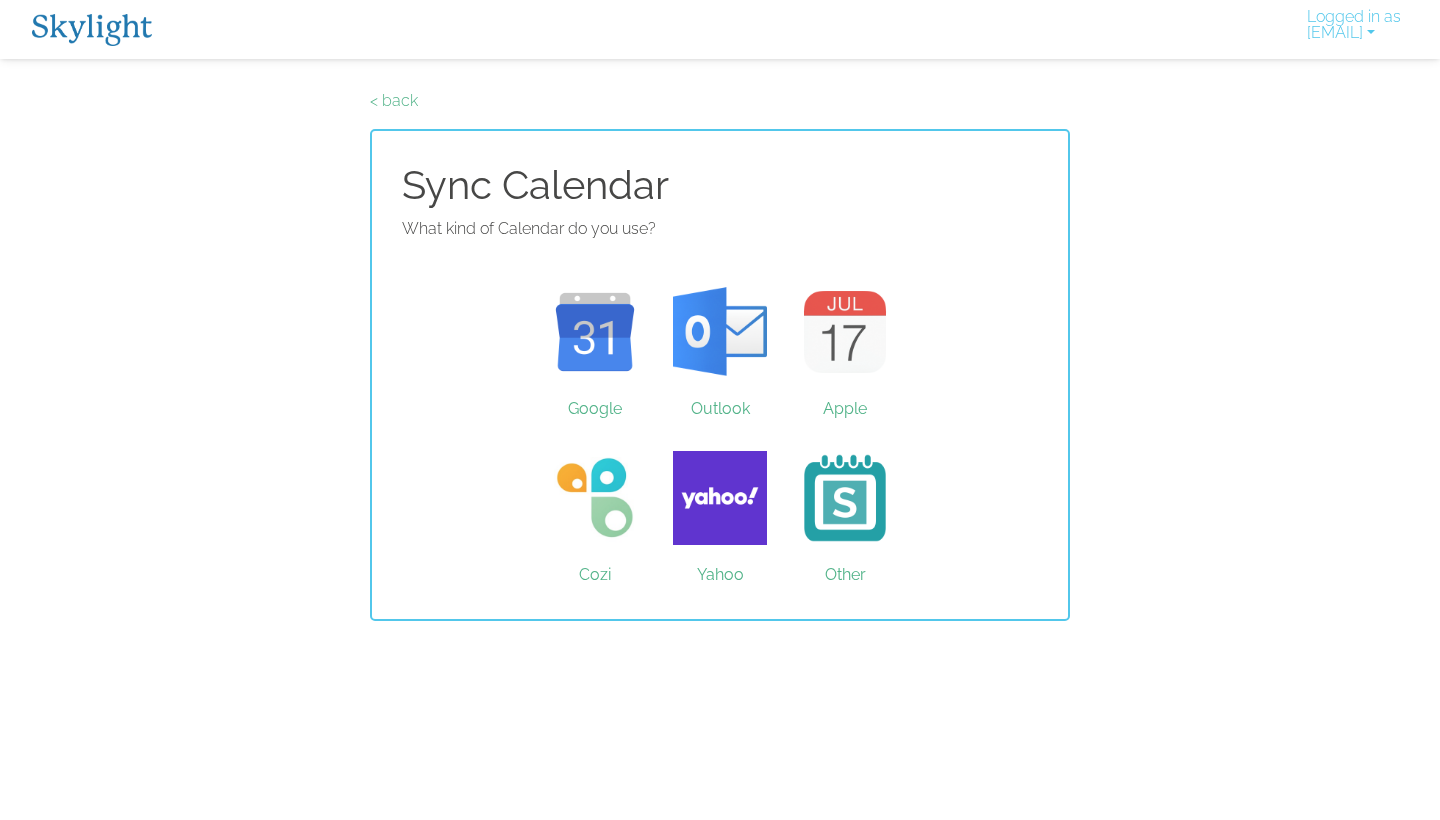 scroll, scrollTop: 0, scrollLeft: 0, axis: both 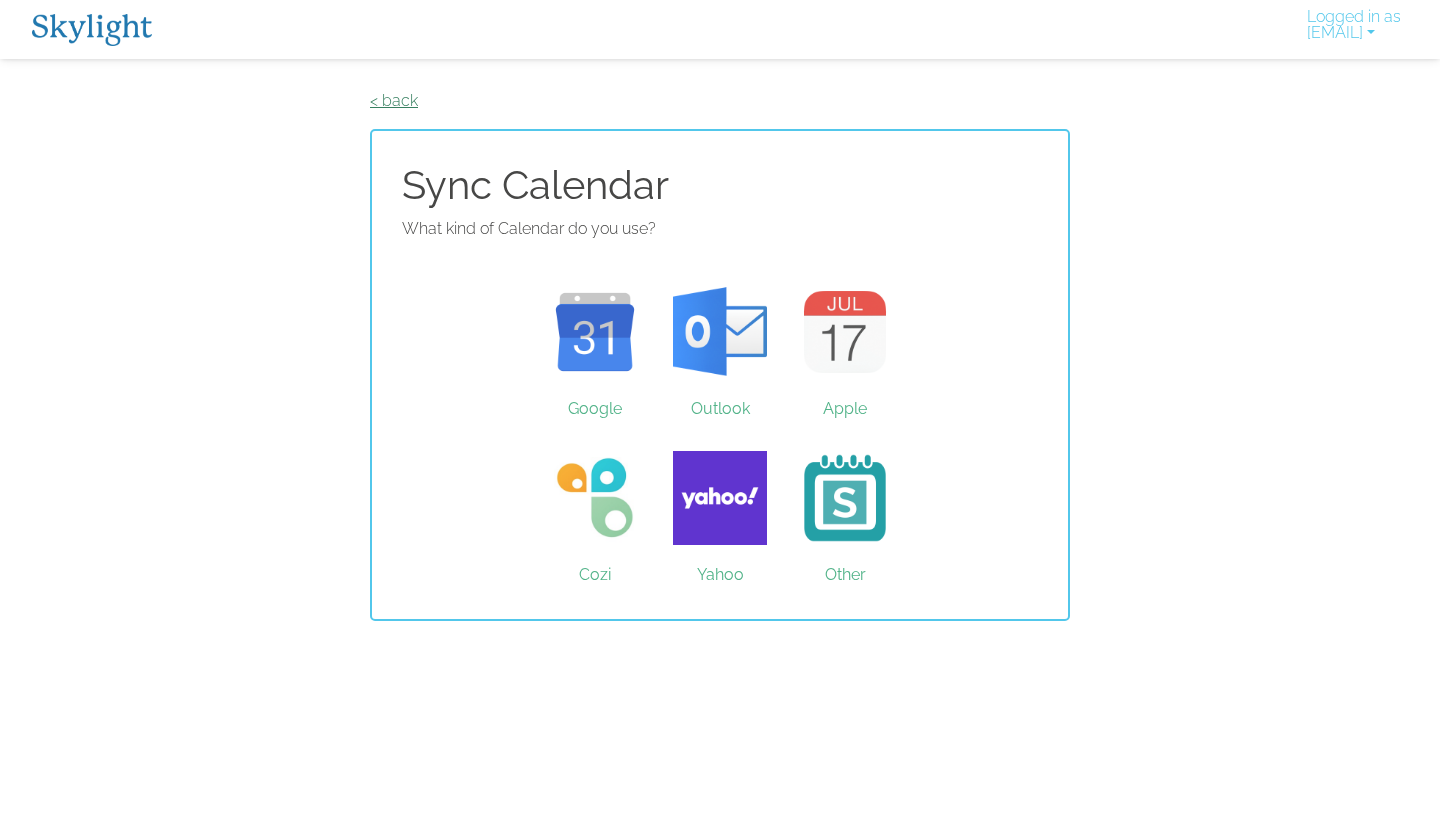 click on "< back" at bounding box center [394, 100] 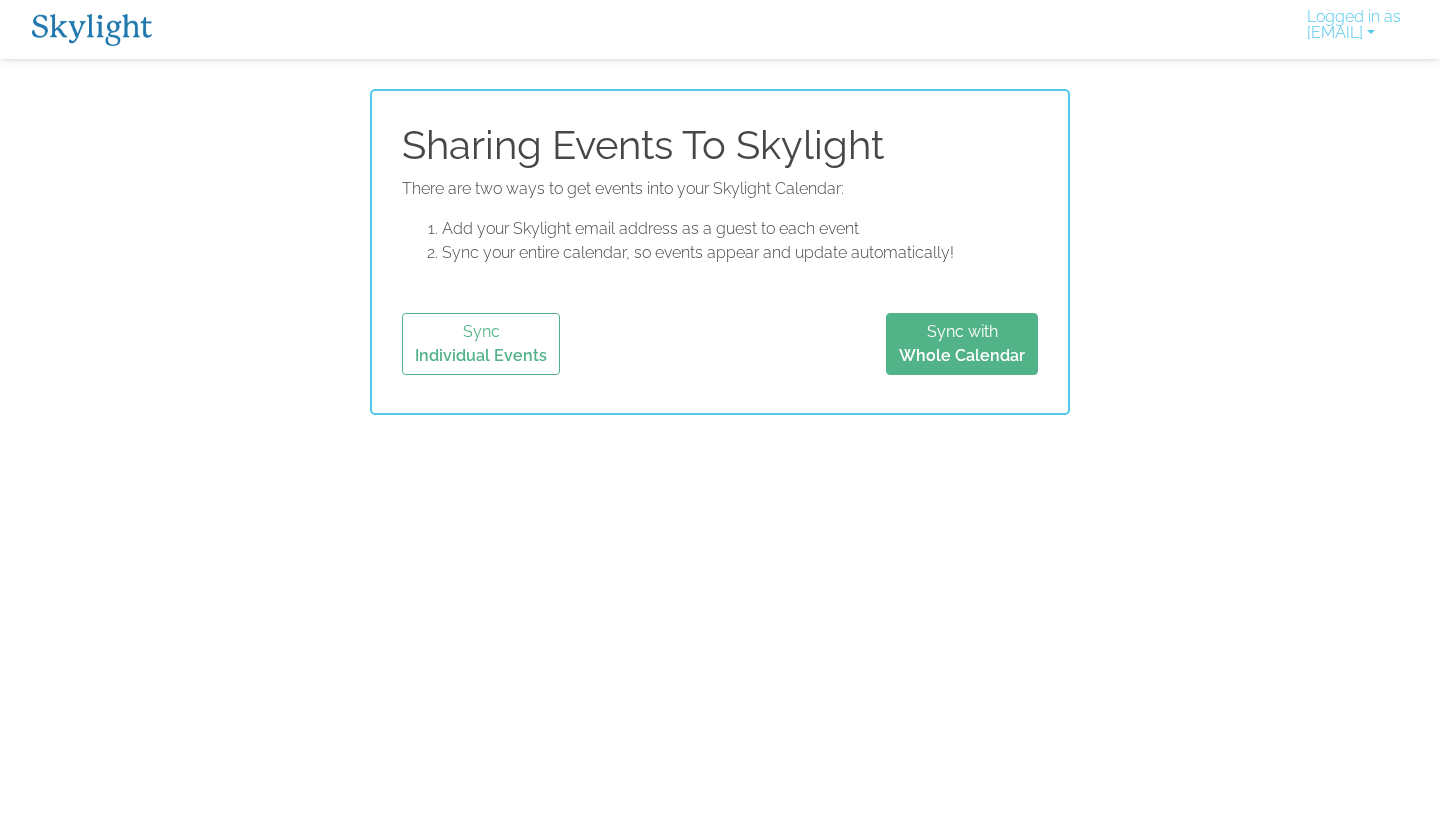 click at bounding box center (92, 30) 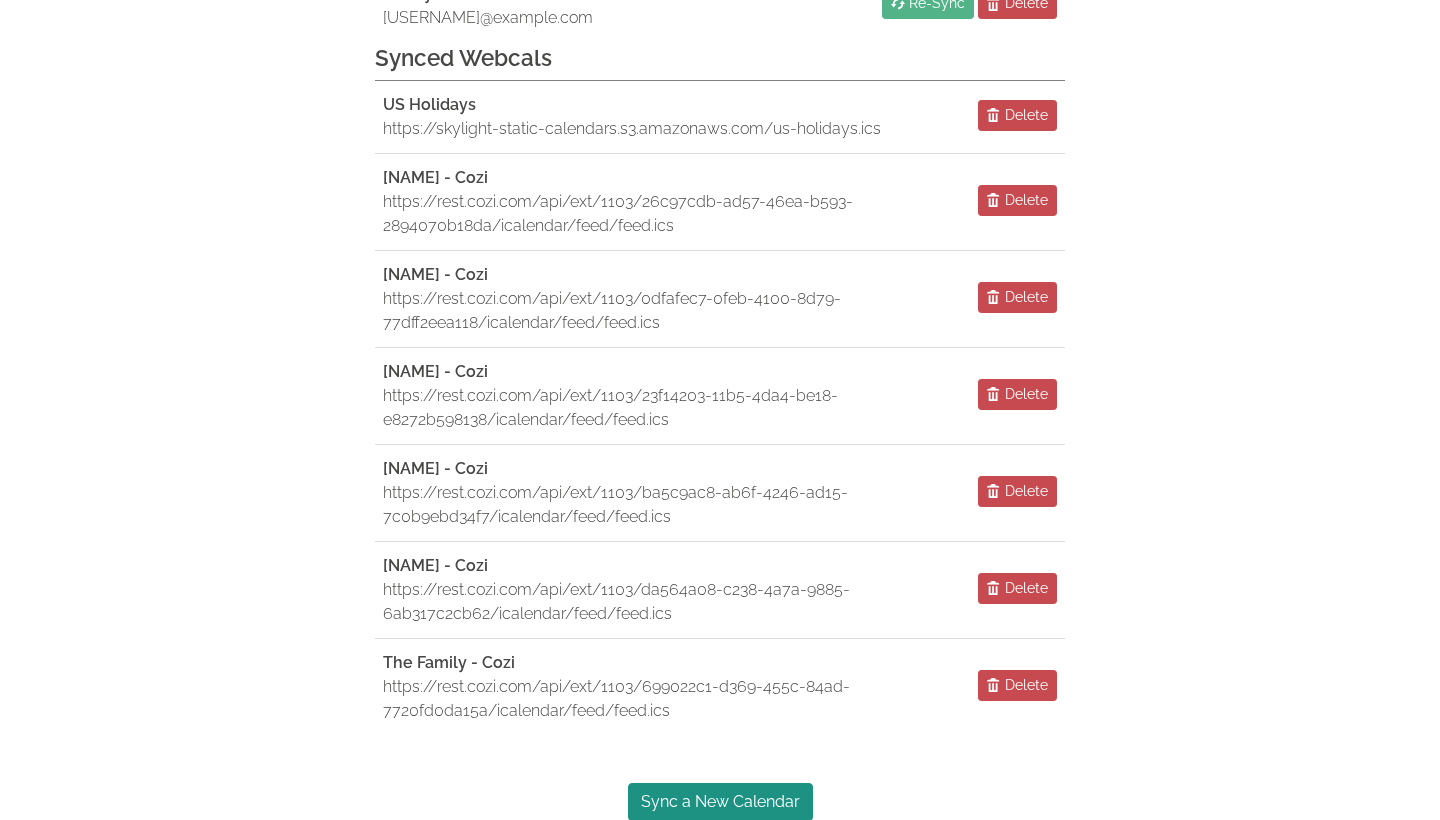 scroll, scrollTop: 399, scrollLeft: 0, axis: vertical 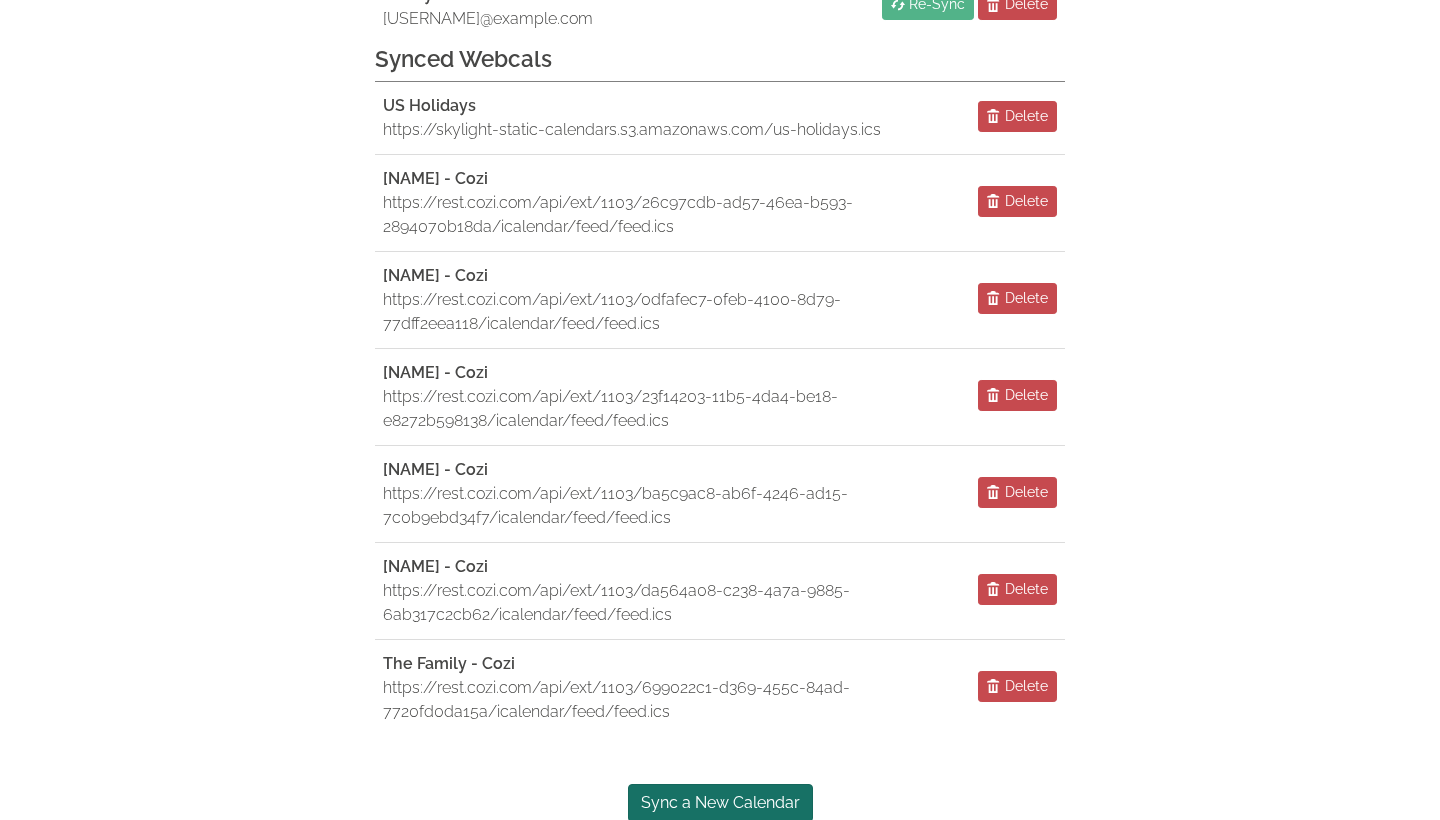 click on "Sync a New Calendar" at bounding box center [720, 803] 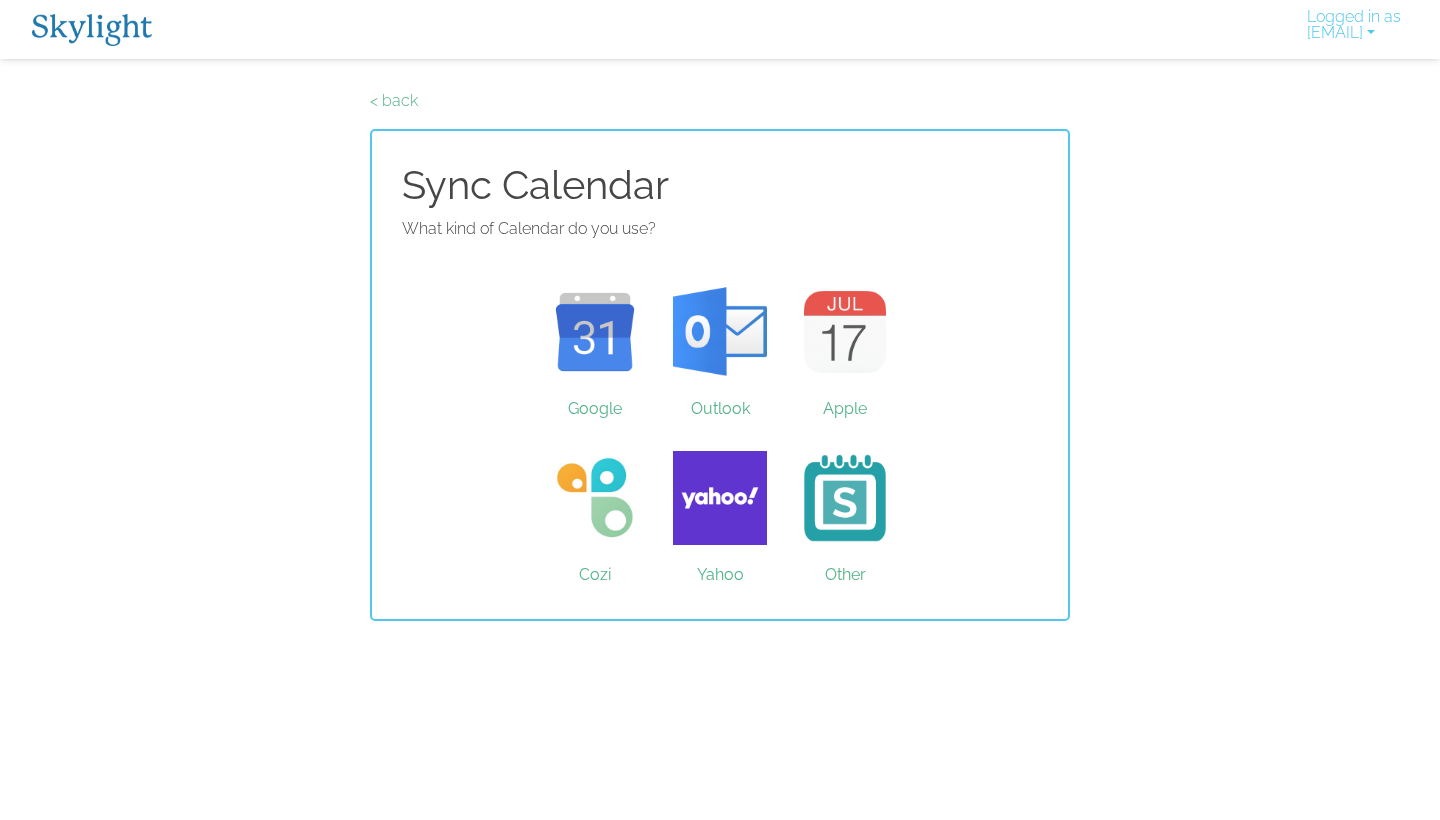 scroll, scrollTop: 0, scrollLeft: 0, axis: both 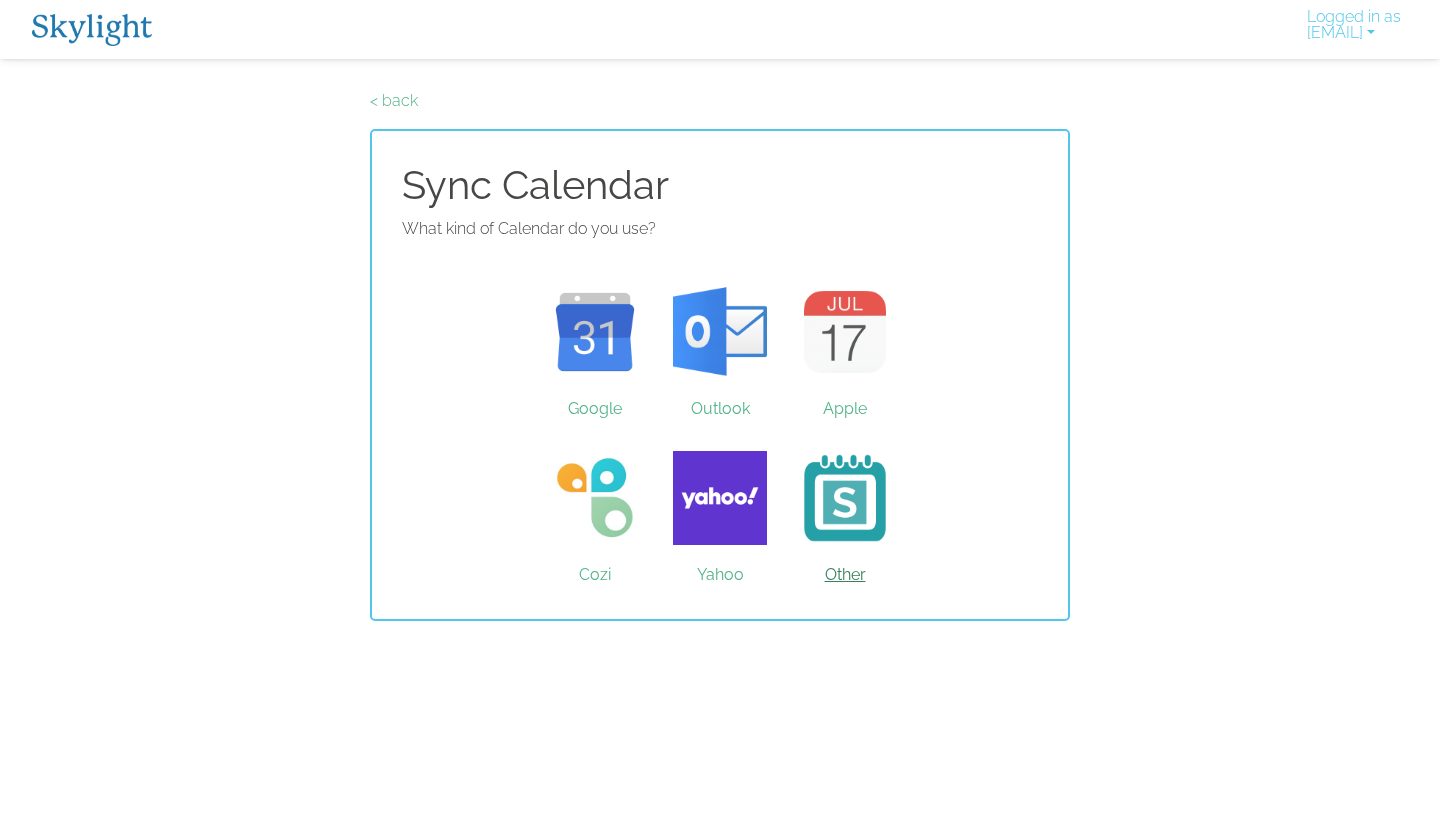 click on "Other" at bounding box center [845, 498] 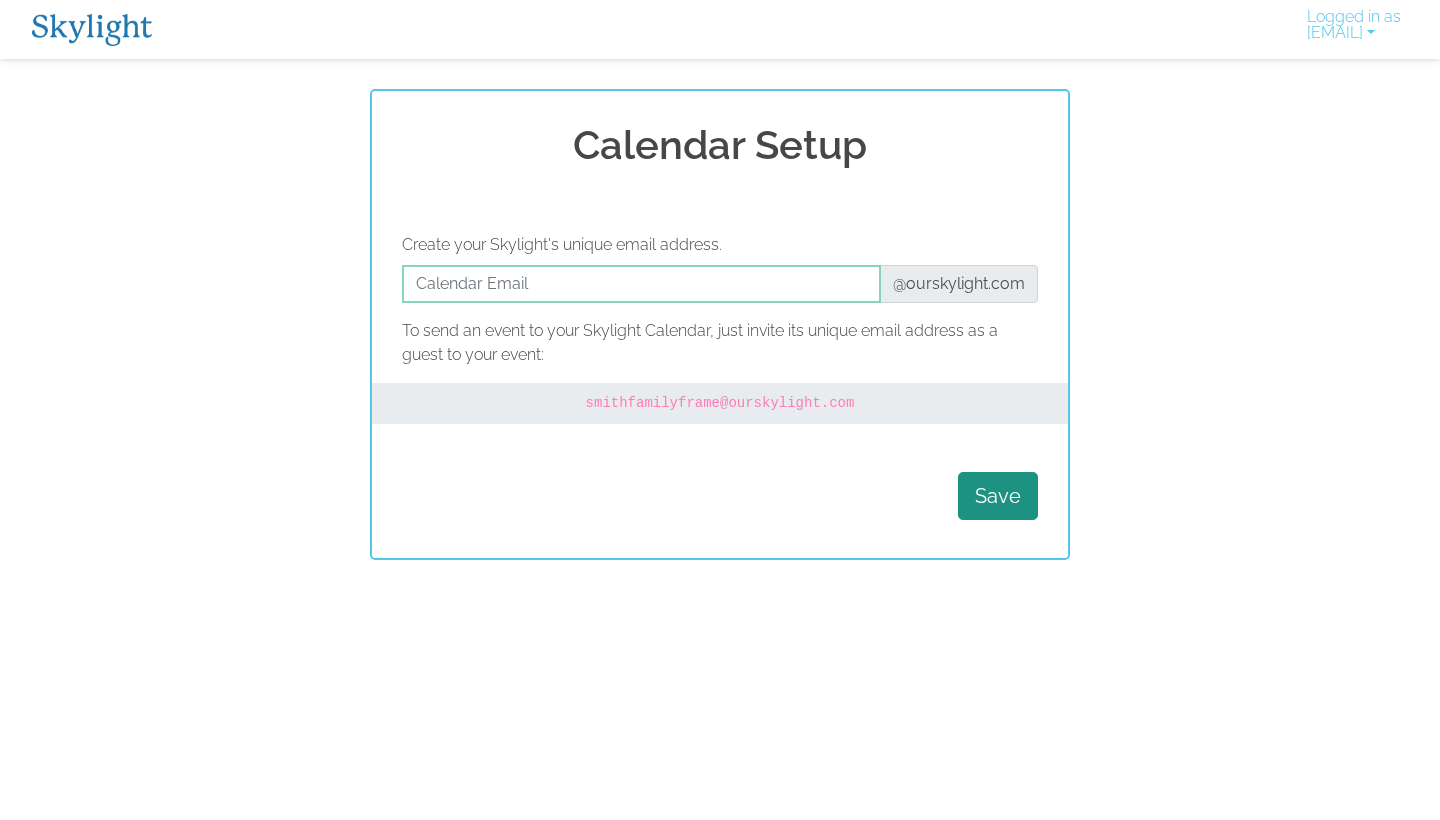 scroll, scrollTop: 0, scrollLeft: 0, axis: both 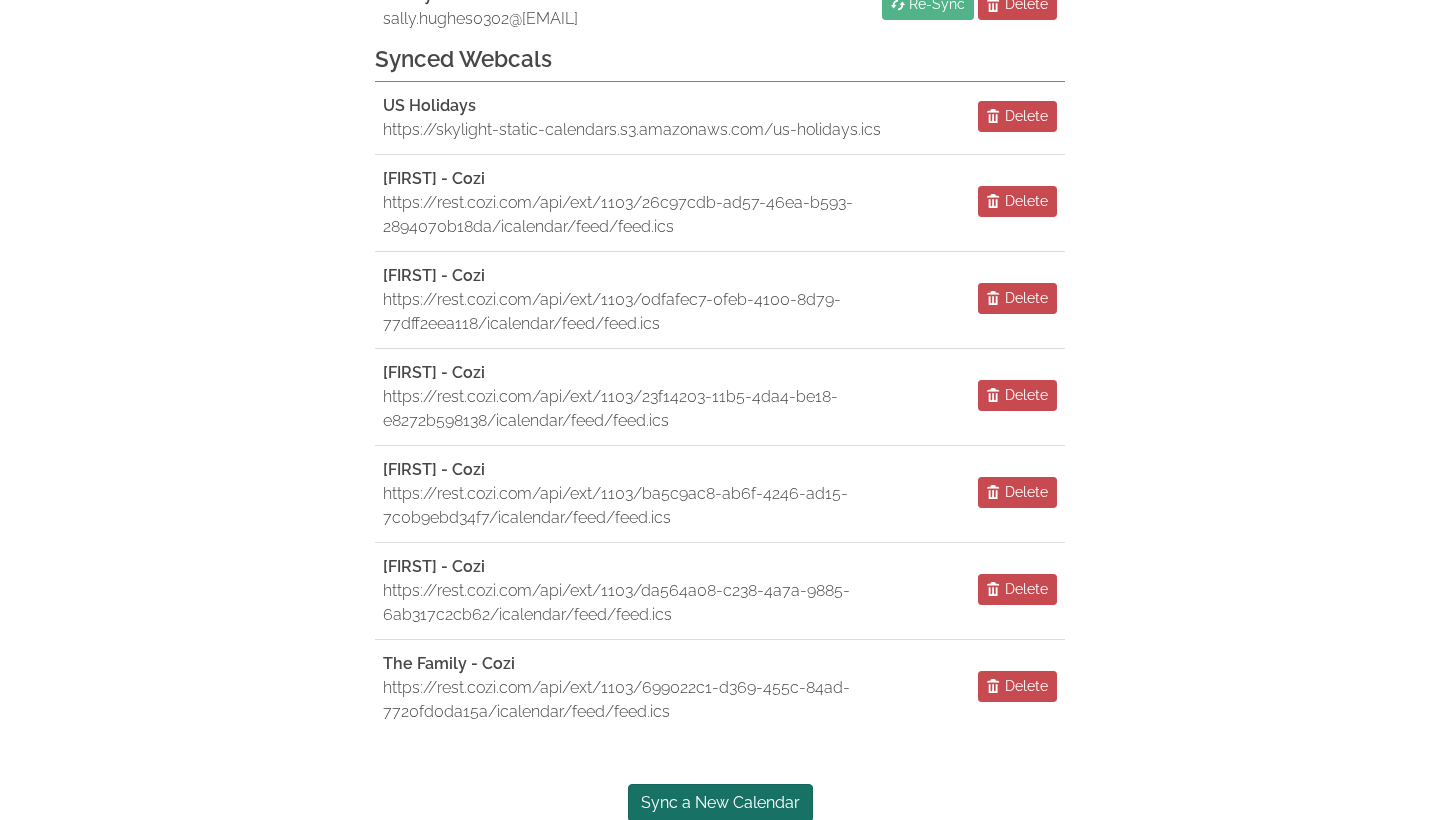 click on "Sync a New Calendar" at bounding box center (720, 803) 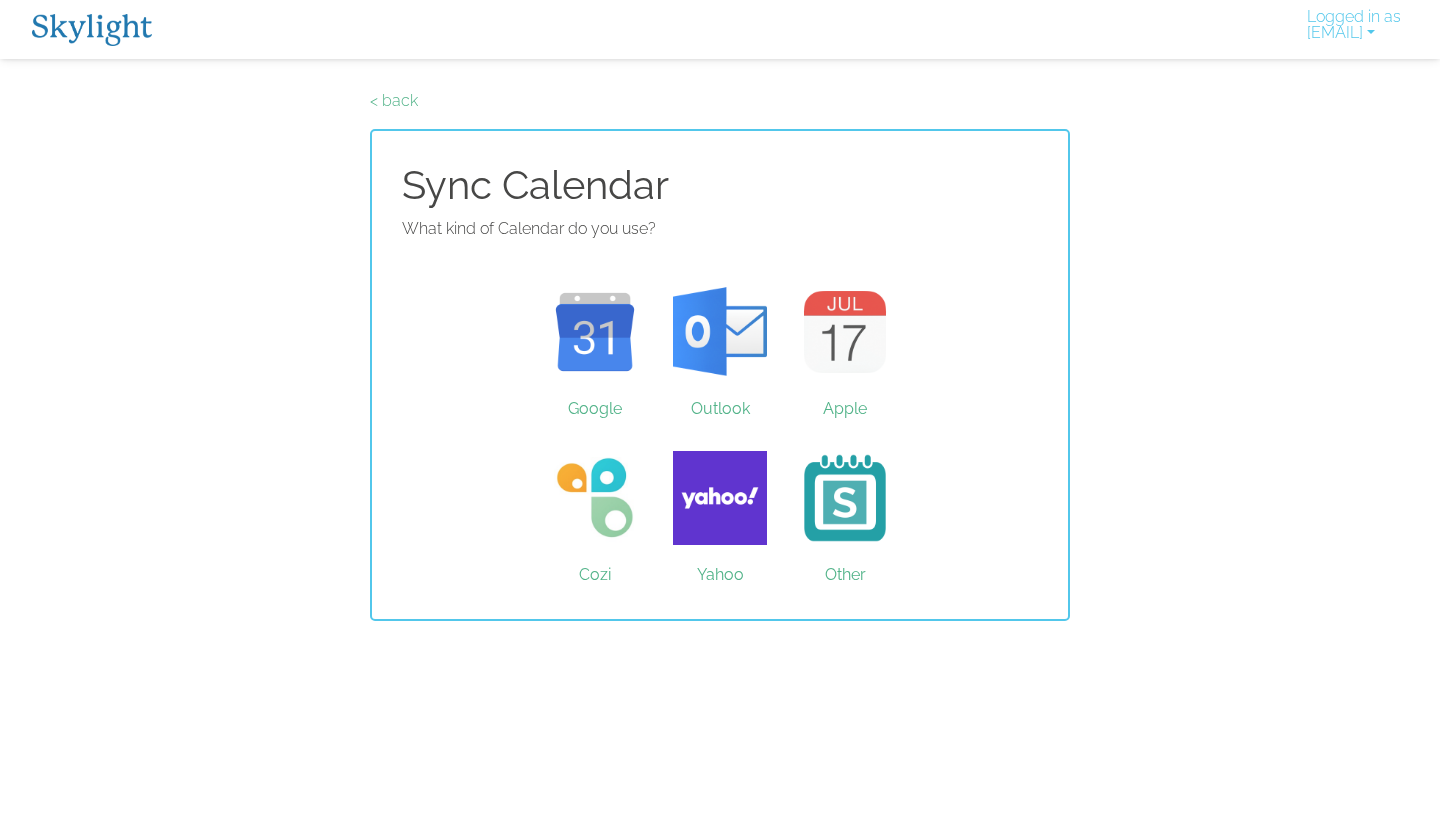 scroll, scrollTop: 0, scrollLeft: 0, axis: both 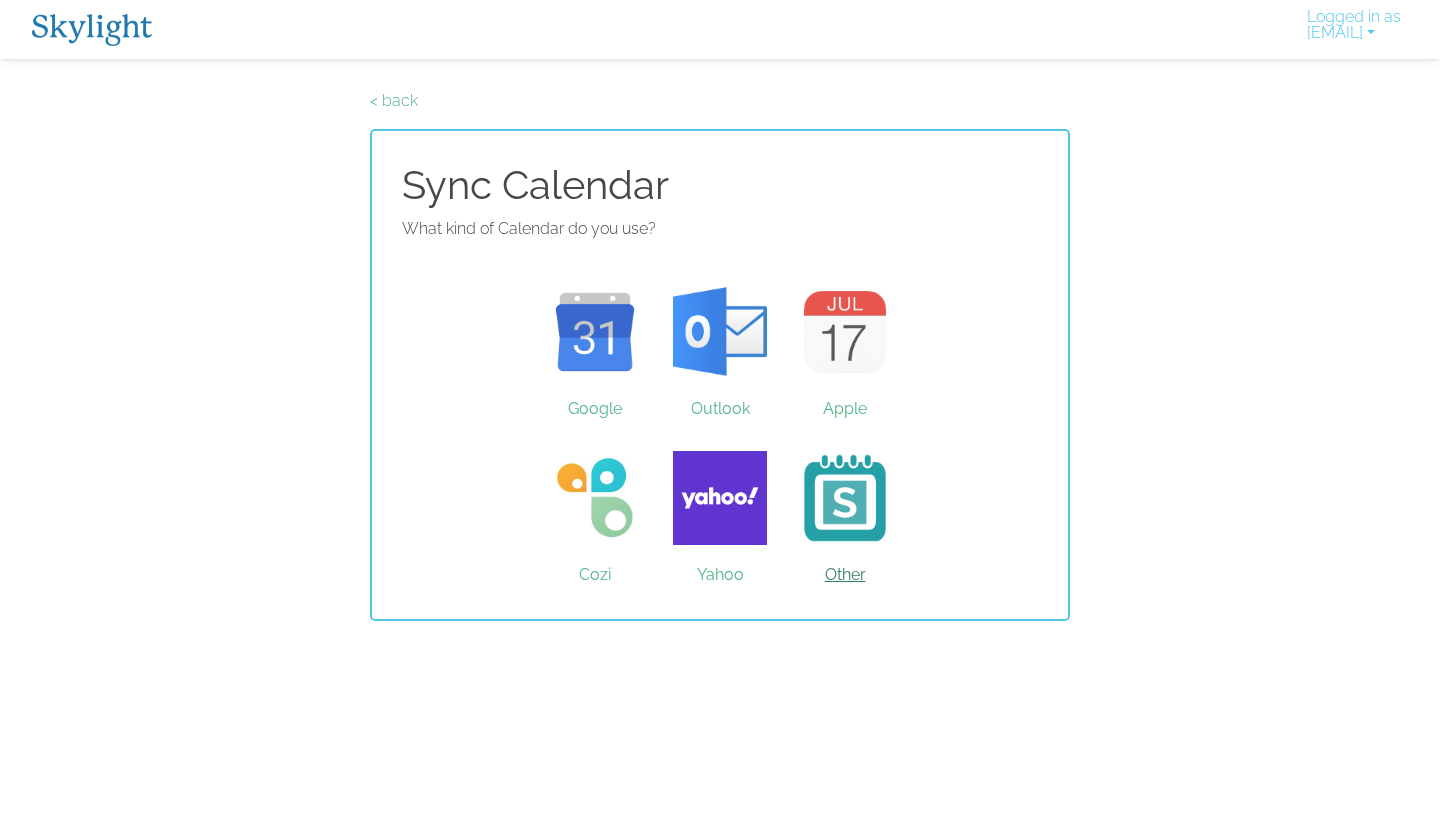 click on "Other" at bounding box center [845, 498] 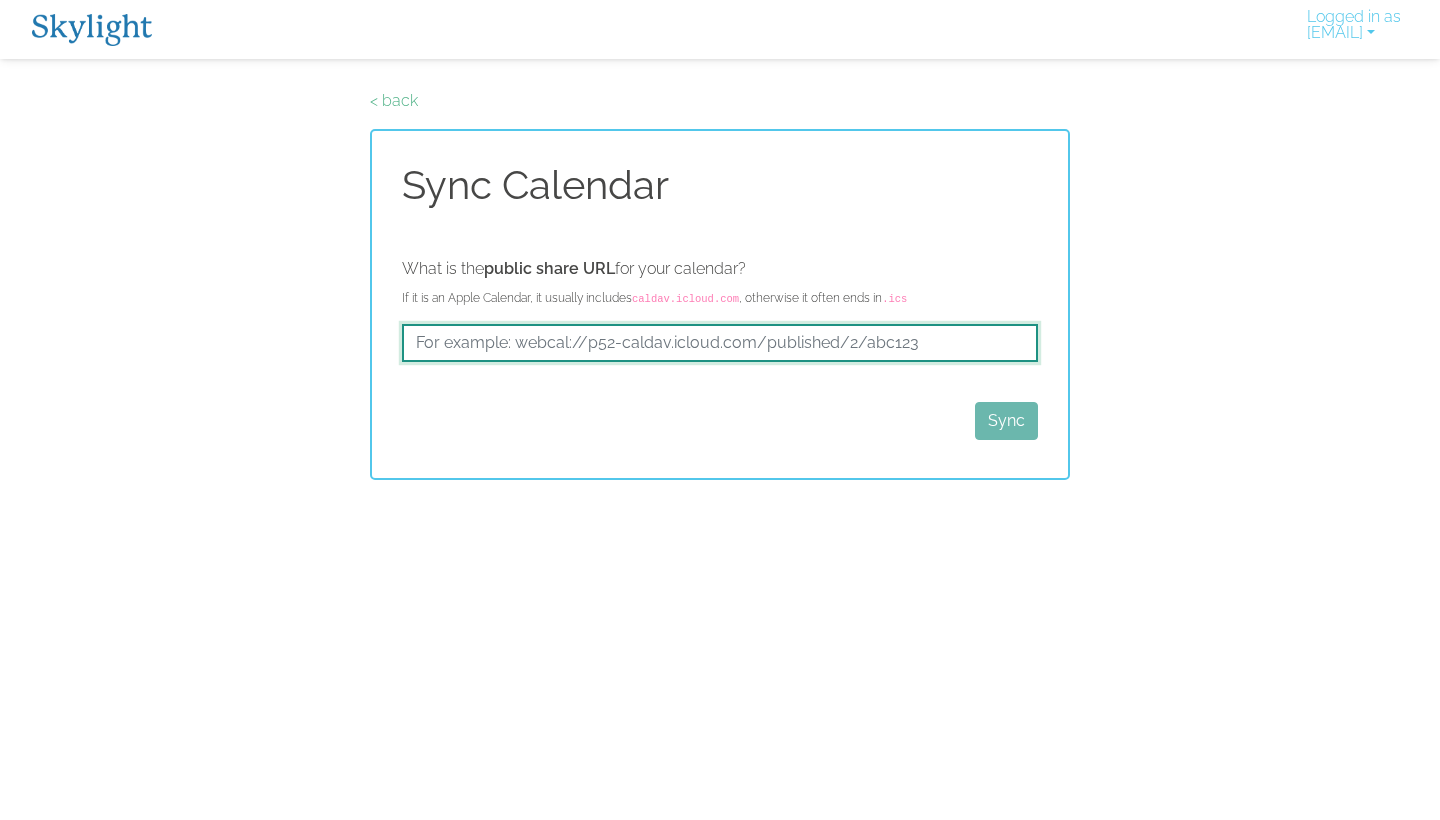 click at bounding box center (720, 343) 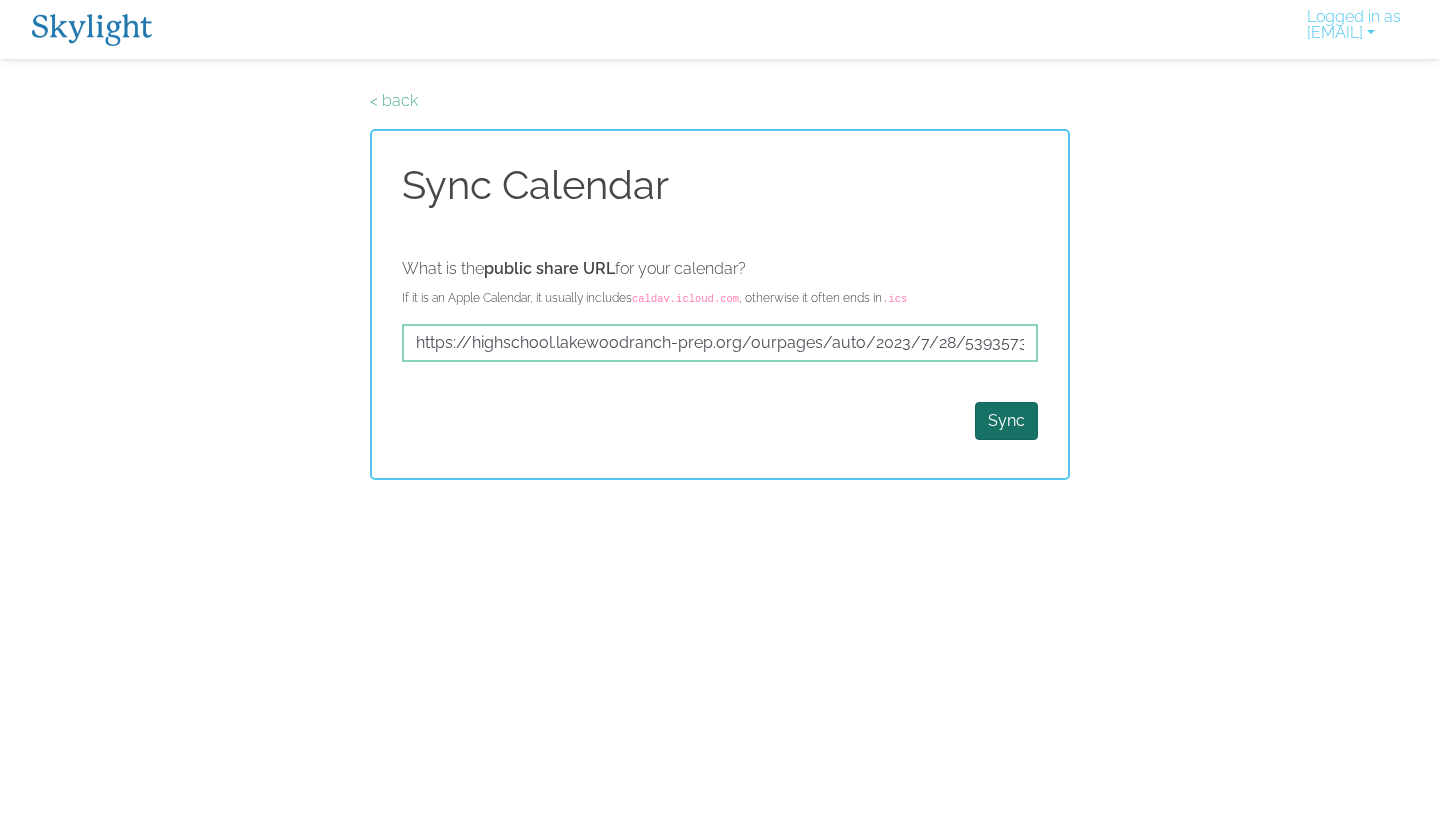 click on "Sync" at bounding box center [1006, 421] 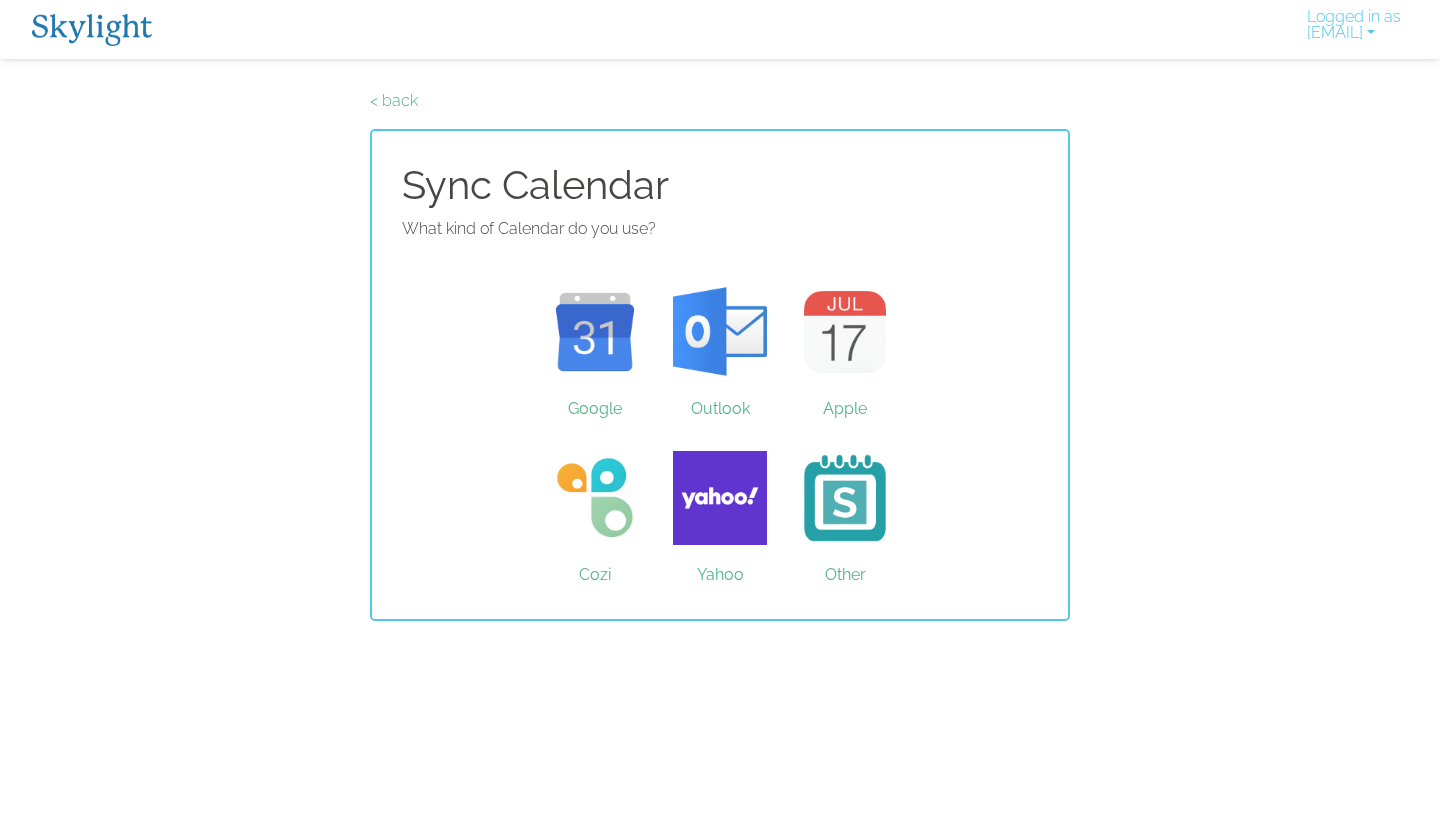 scroll, scrollTop: 0, scrollLeft: 0, axis: both 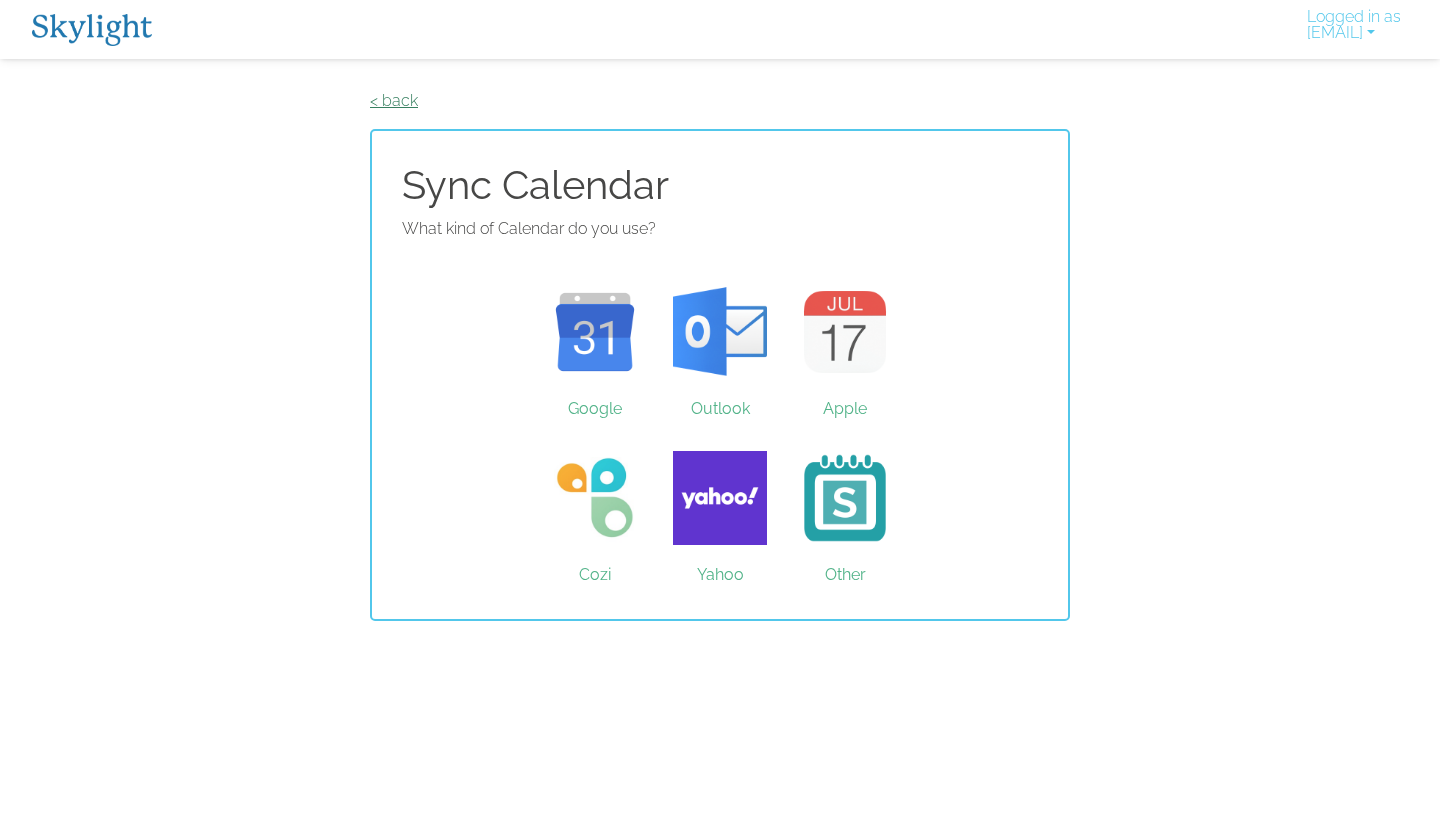 click on "< back" at bounding box center [394, 100] 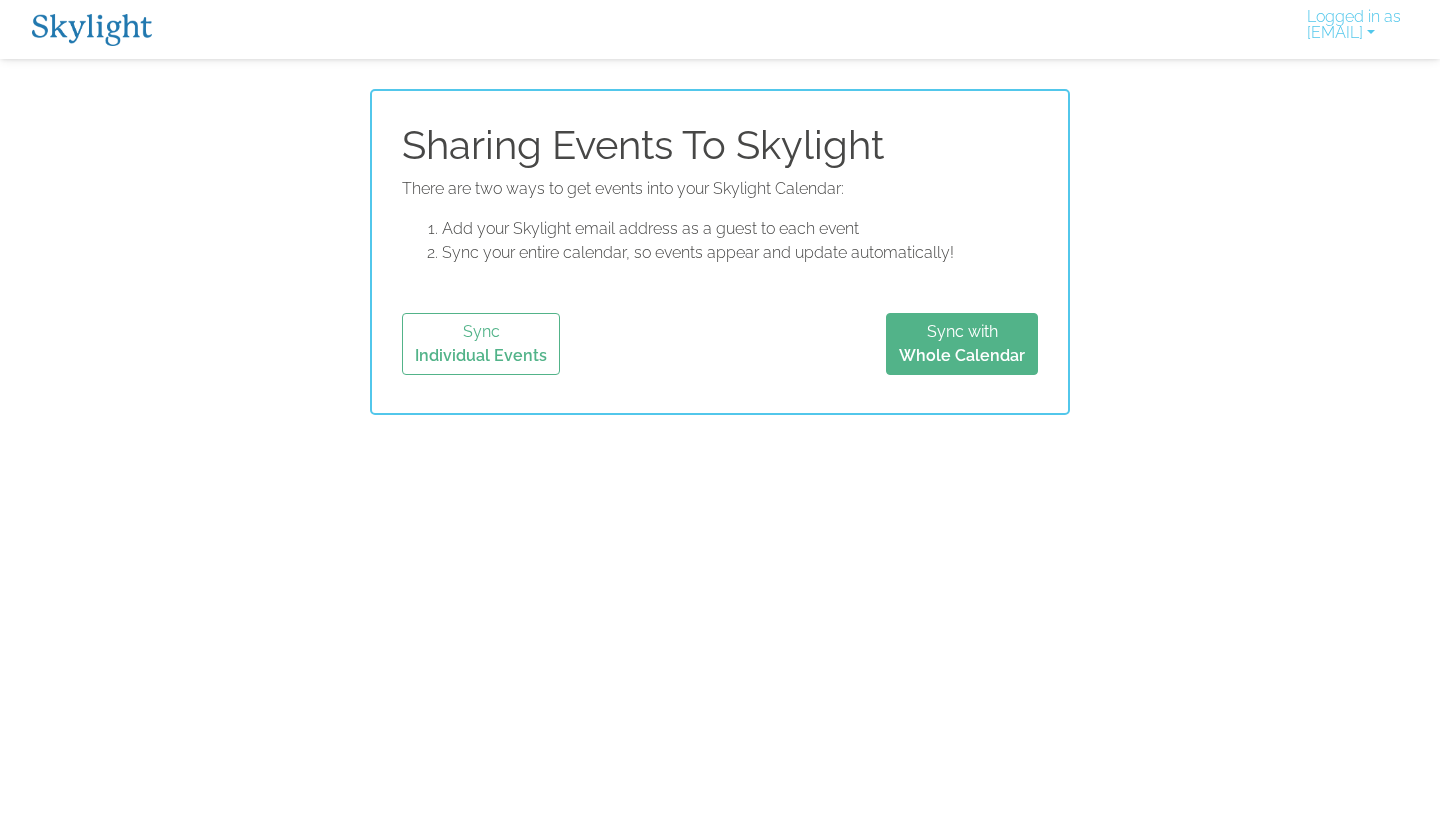 click at bounding box center [92, 30] 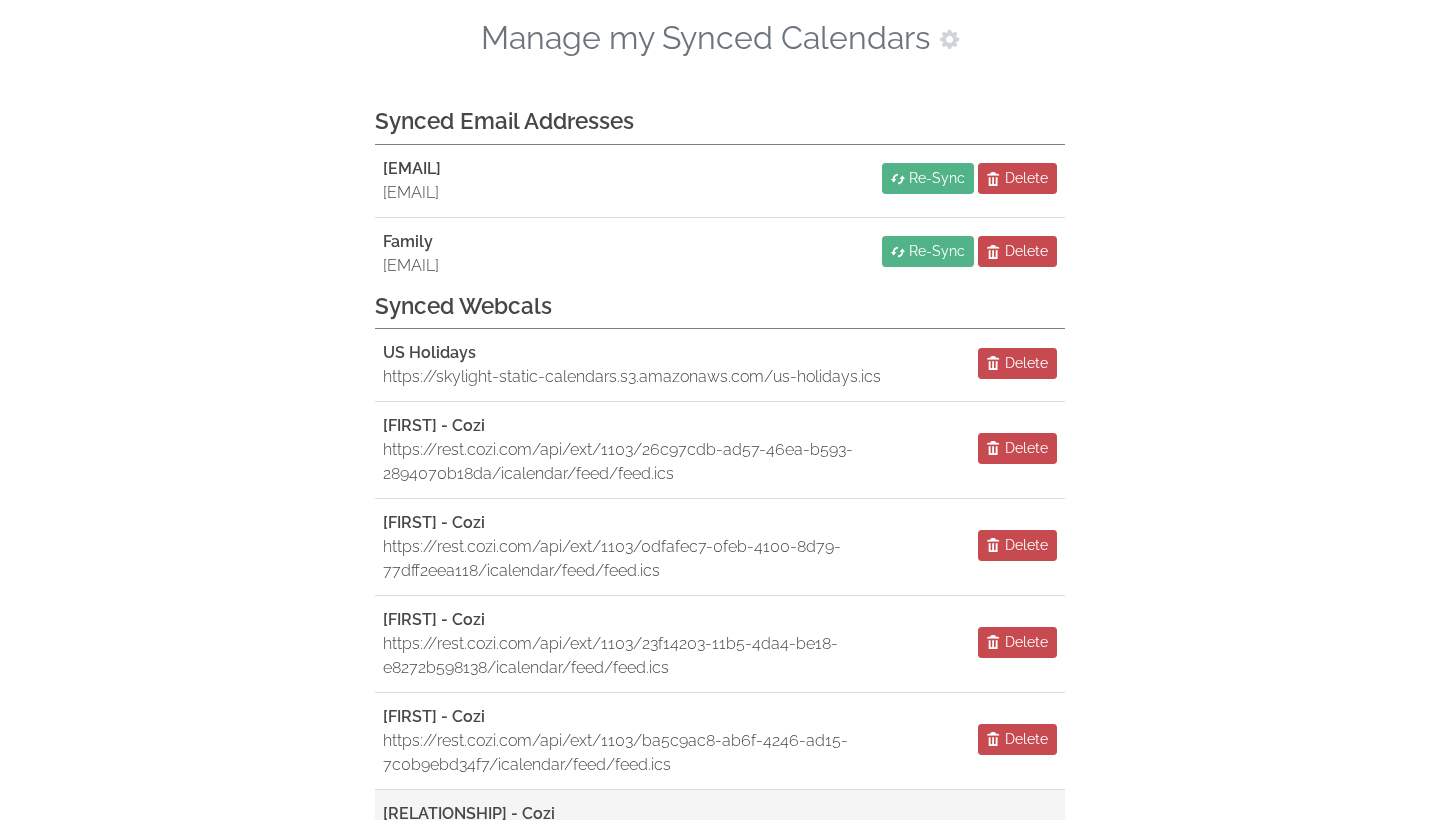 scroll, scrollTop: 136, scrollLeft: 0, axis: vertical 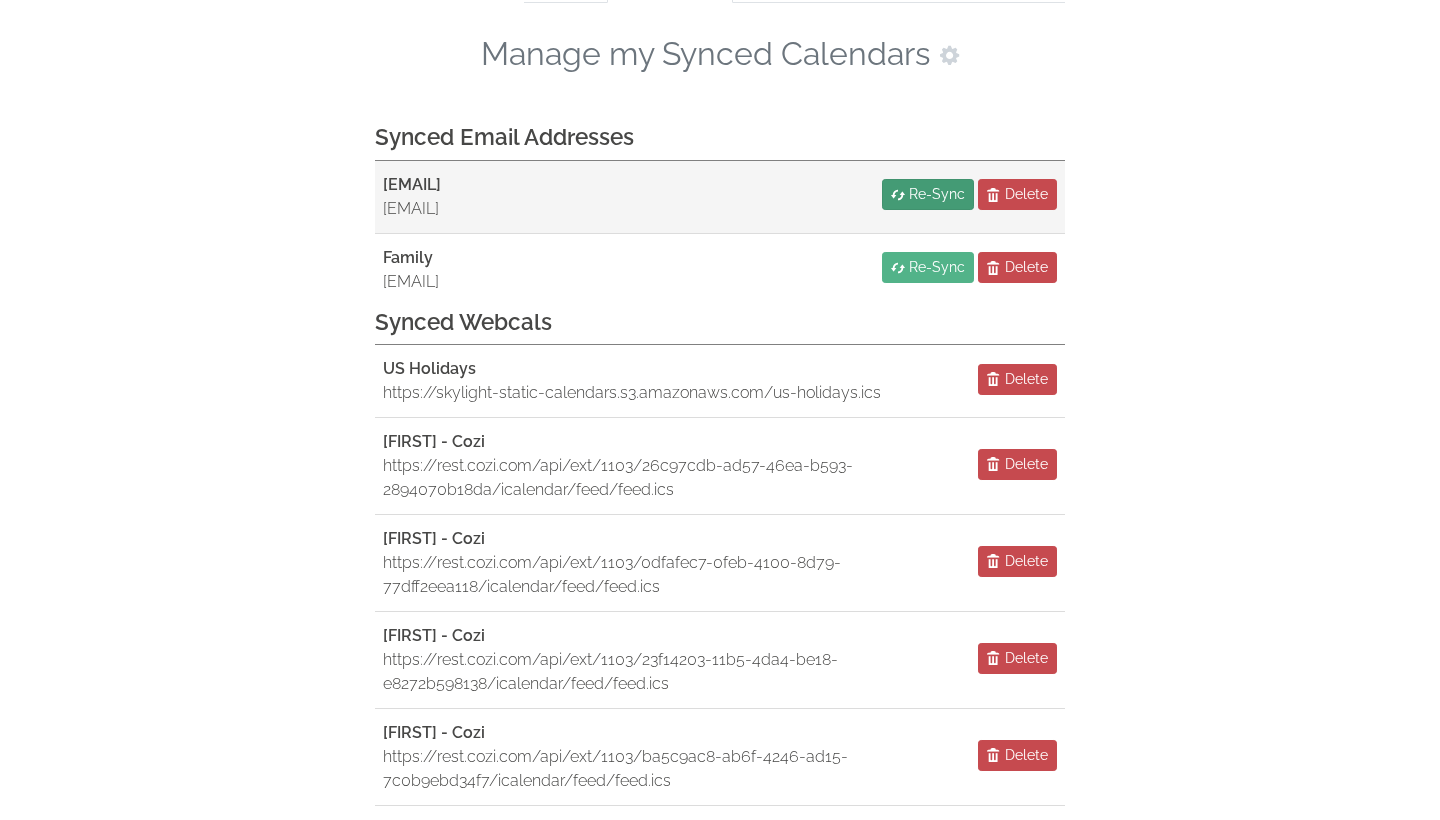 click on "Re-Sync" at bounding box center (937, 194) 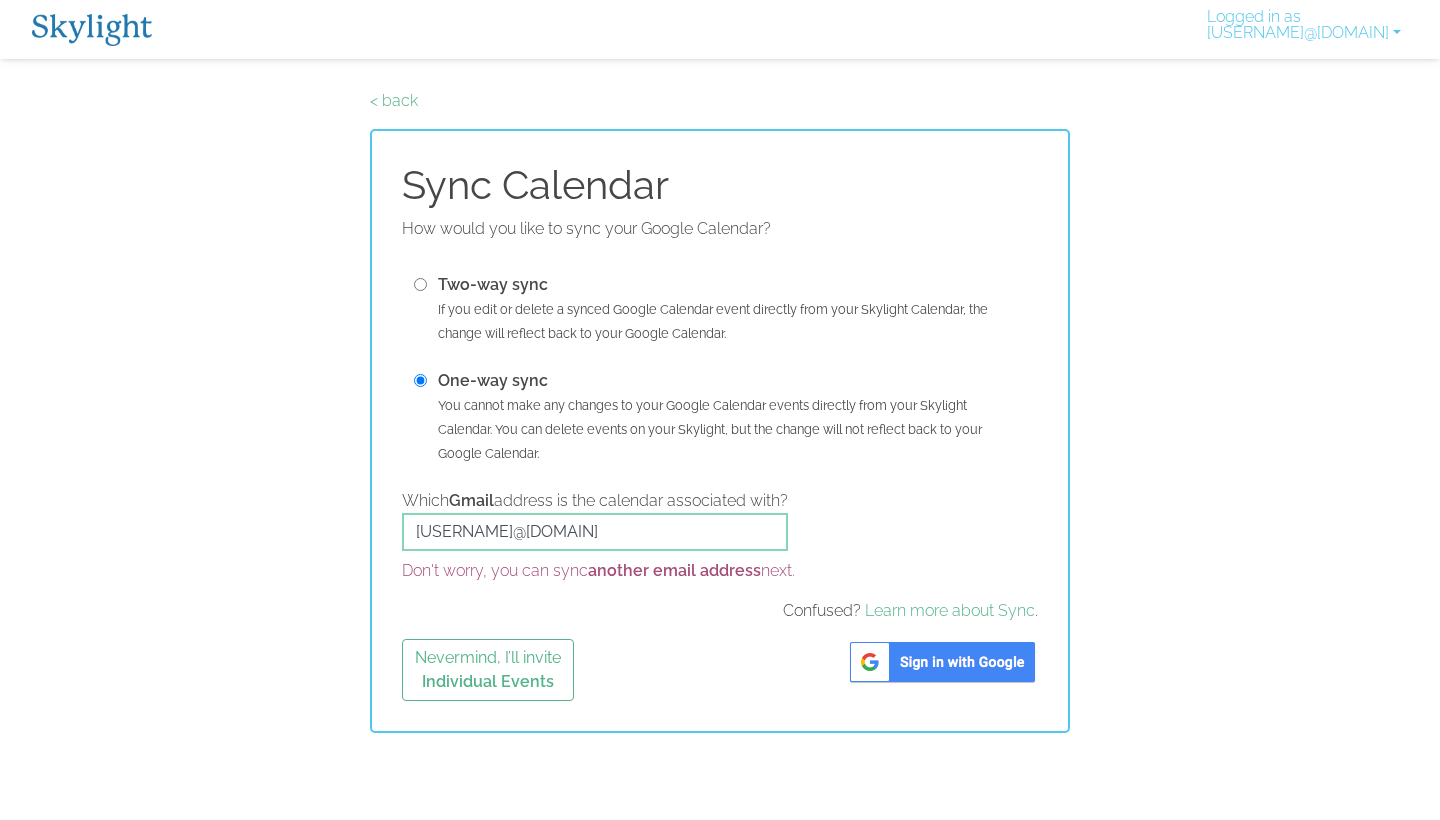 scroll, scrollTop: 0, scrollLeft: 0, axis: both 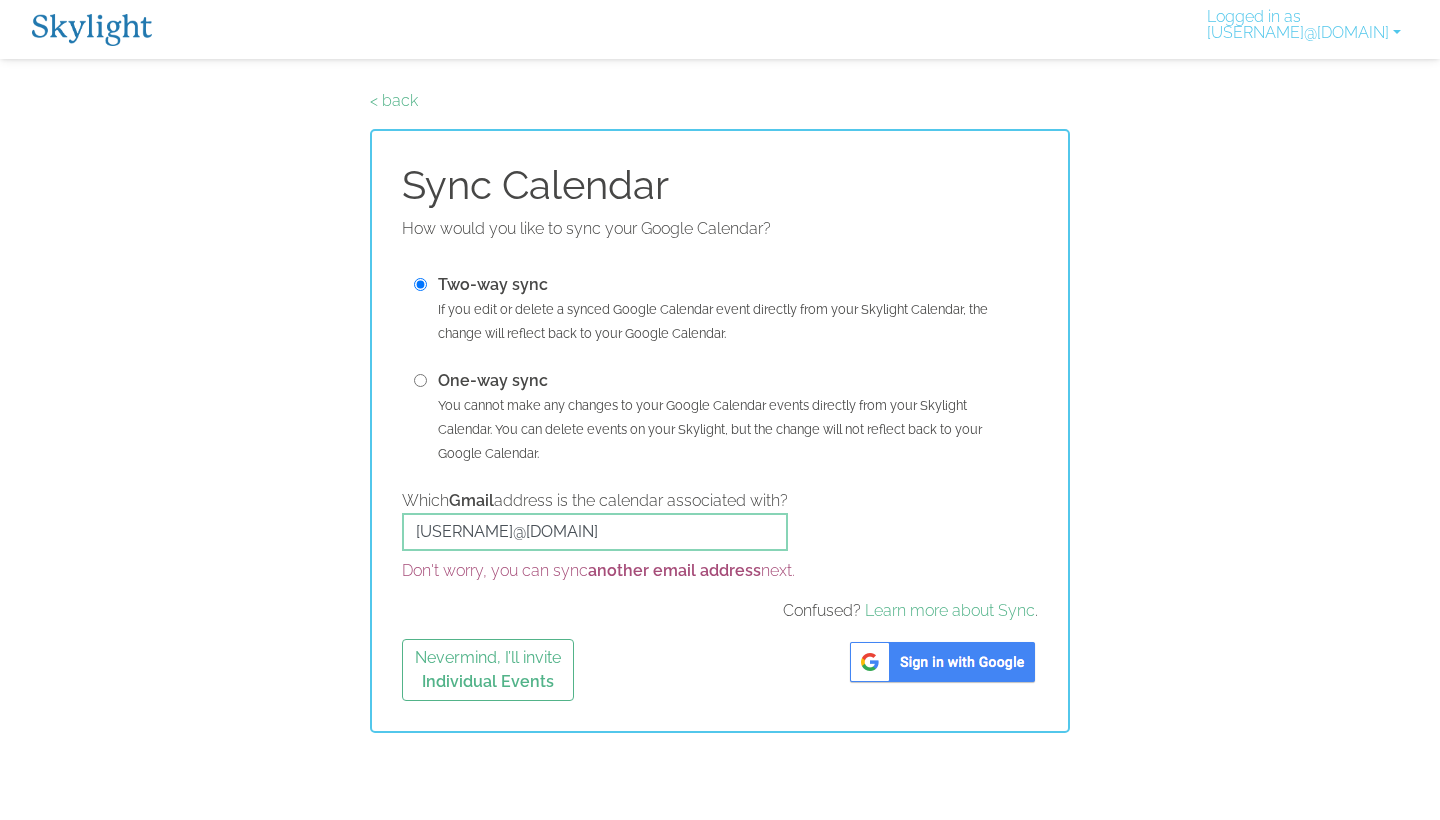 click at bounding box center [942, 662] 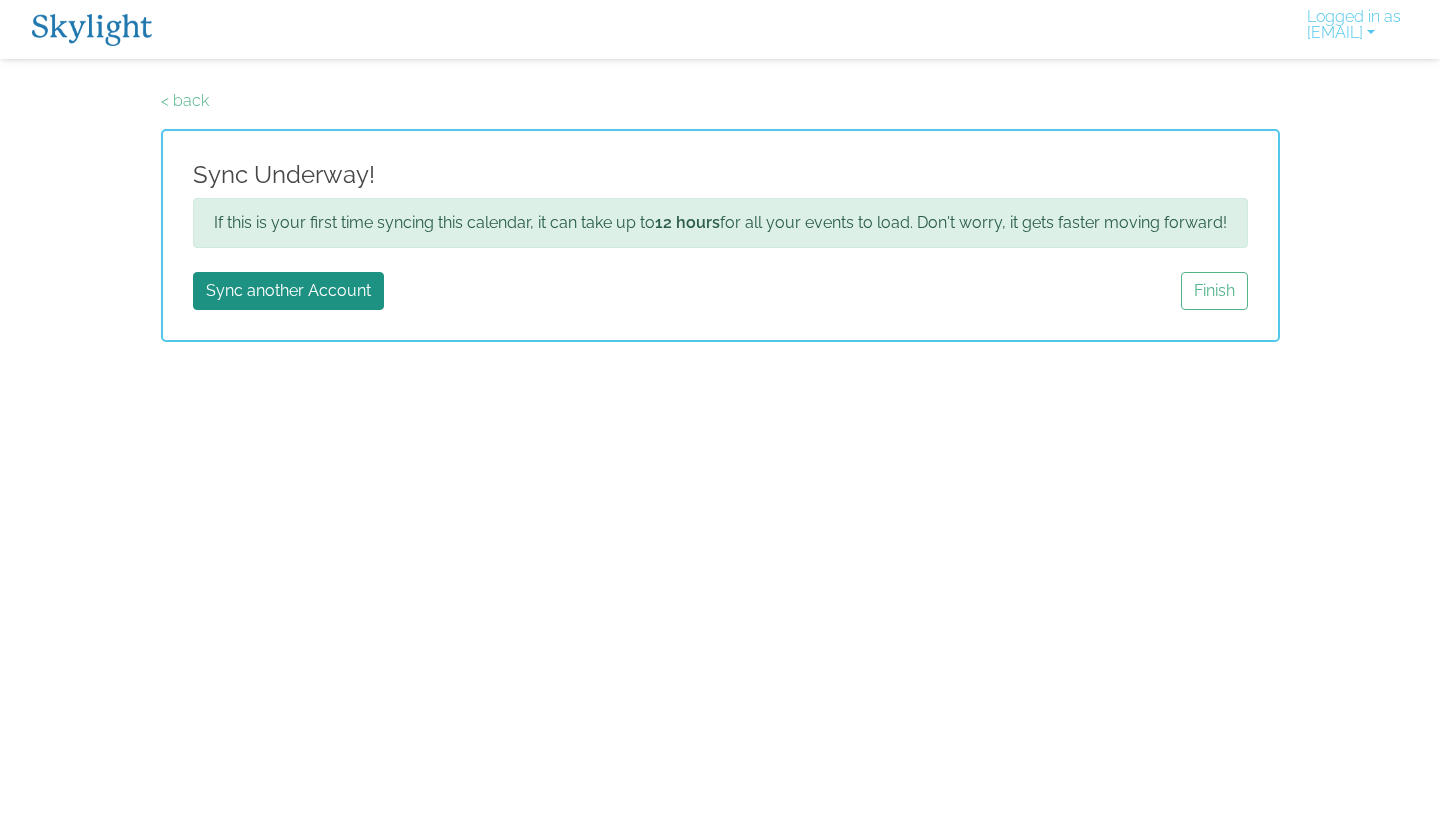 scroll, scrollTop: 0, scrollLeft: 0, axis: both 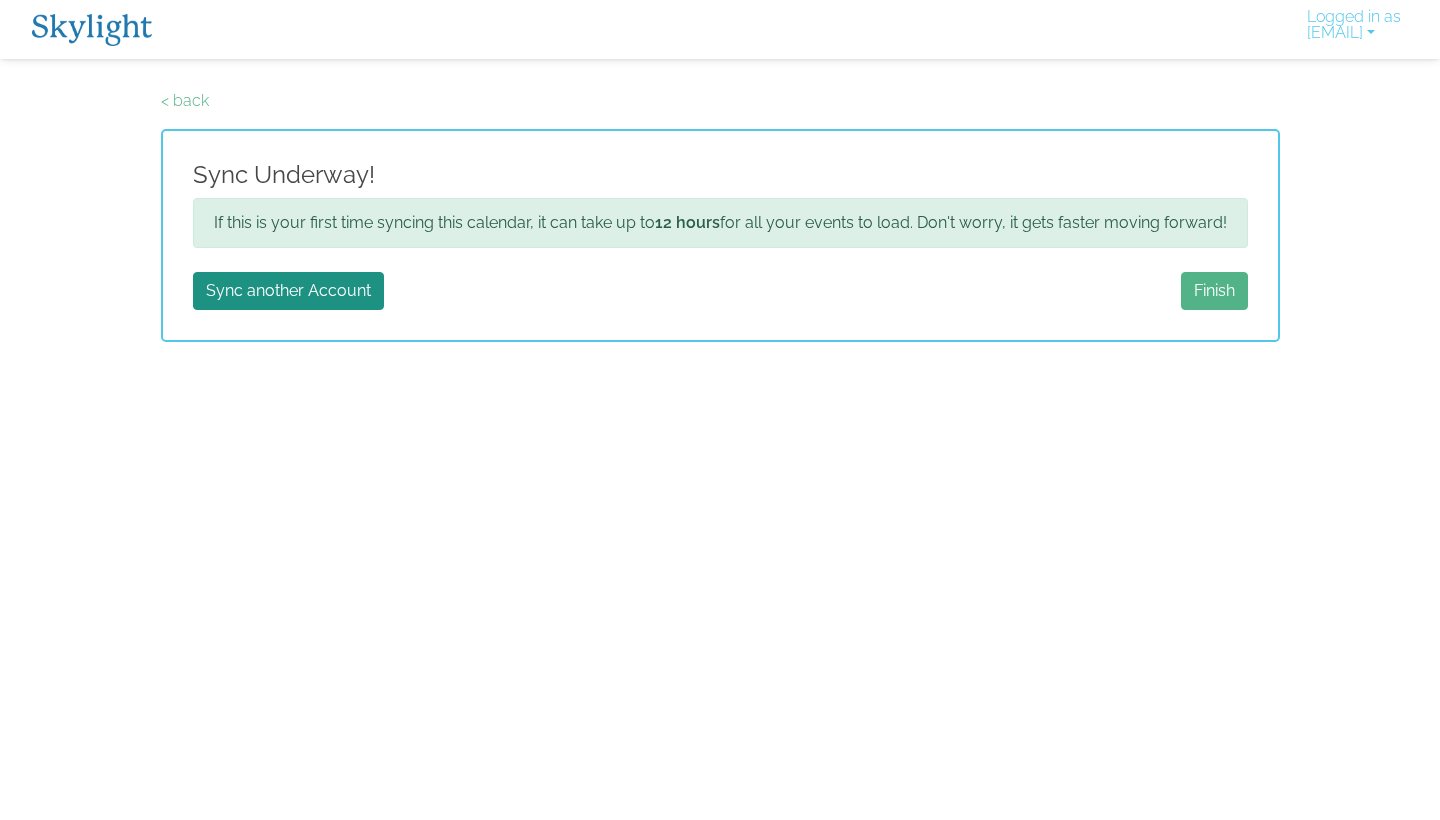 click on "Finish" at bounding box center [1214, 291] 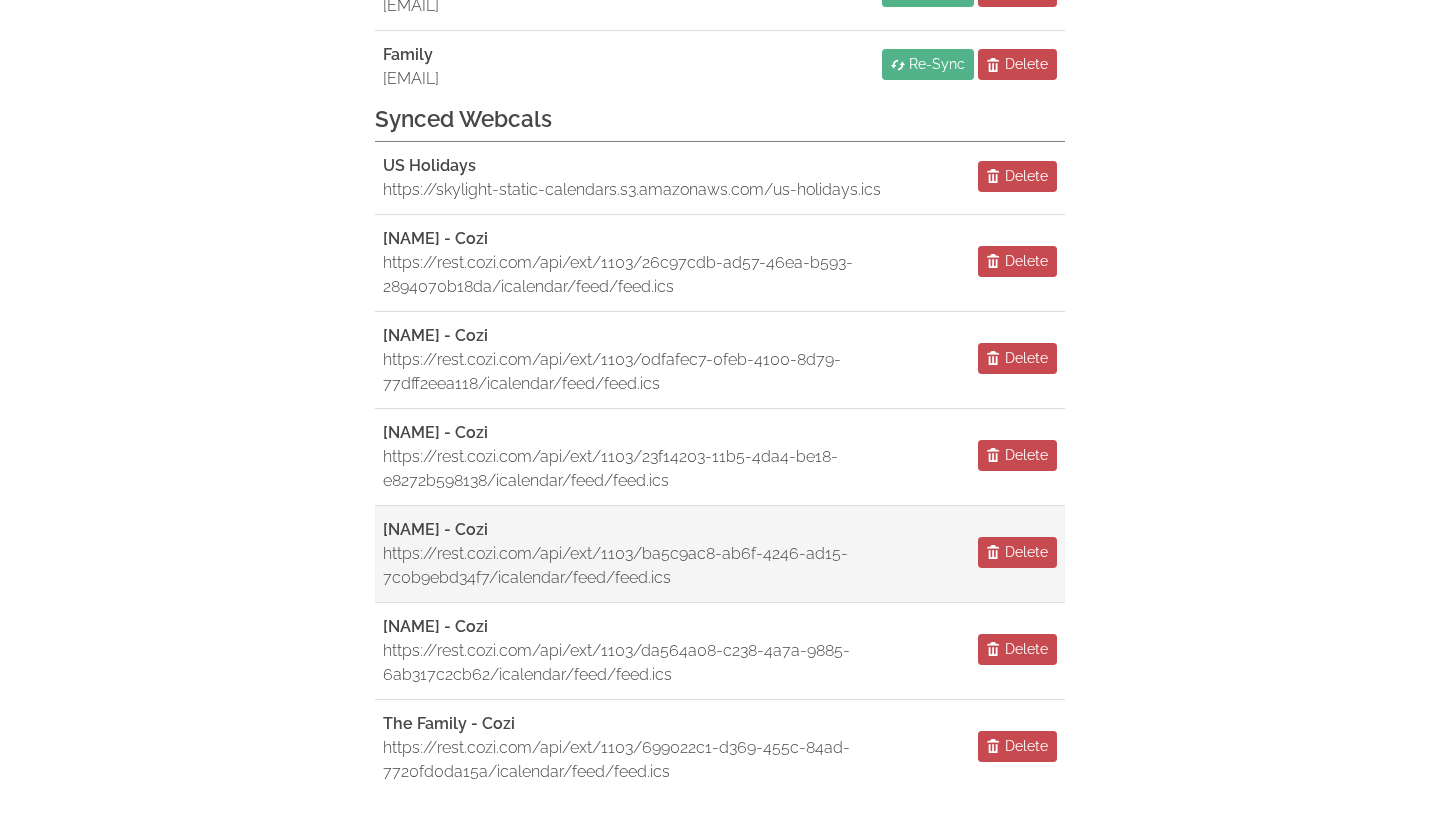 scroll, scrollTop: 352, scrollLeft: 0, axis: vertical 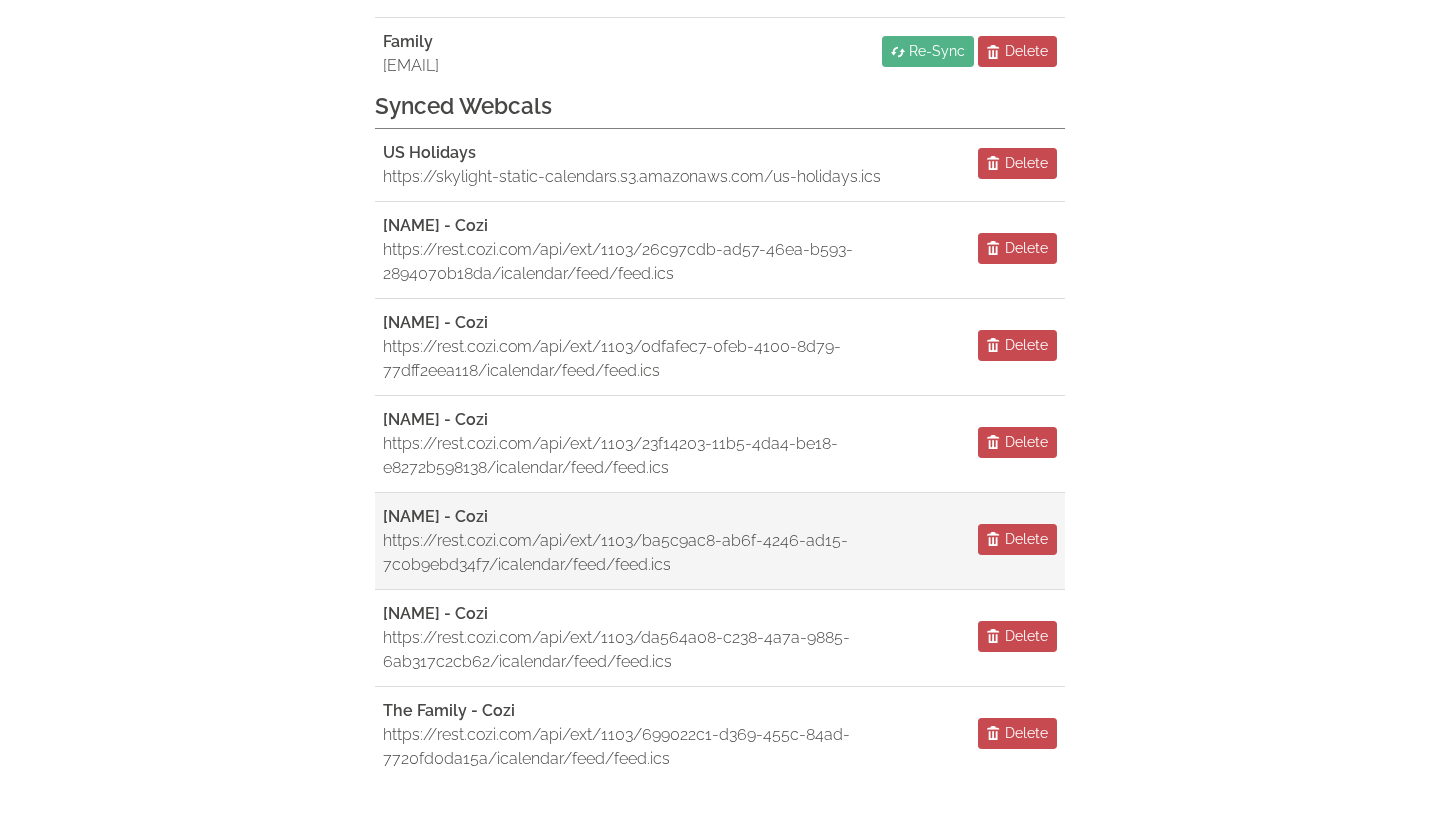 click on "https://rest.cozi.com/api/ext/1103/ba5c9ac8-ab6f-4246-ad15-7c0b9ebd34f7/icalendar/feed/feed.ics" at bounding box center [662, 553] 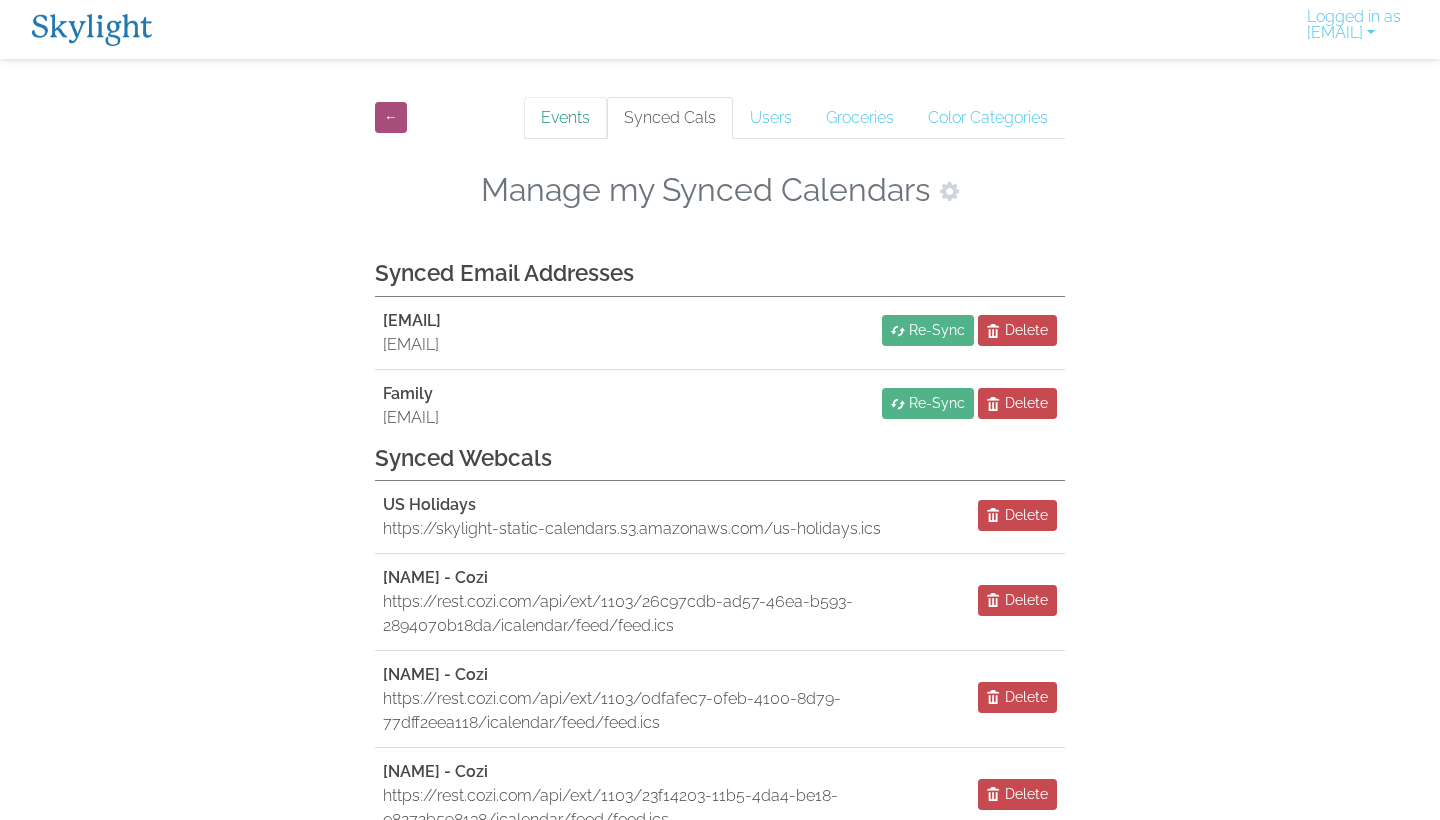 scroll, scrollTop: 0, scrollLeft: 0, axis: both 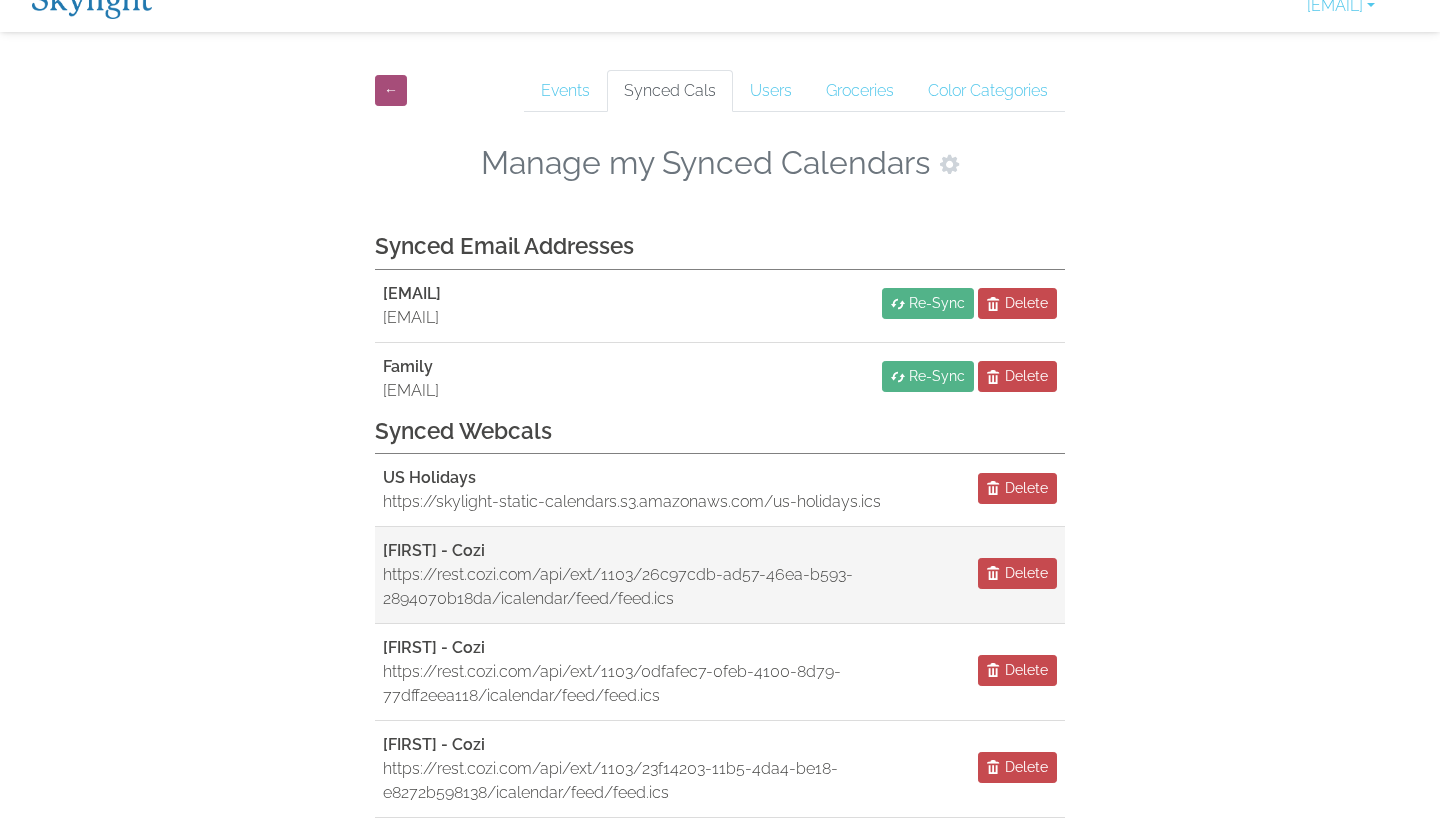 click on "https://rest.cozi.com/api/ext/1103/26c97cdb-ad57-46ea-b593-2894070b18da/icalendar/feed/feed.ics" at bounding box center [662, 587] 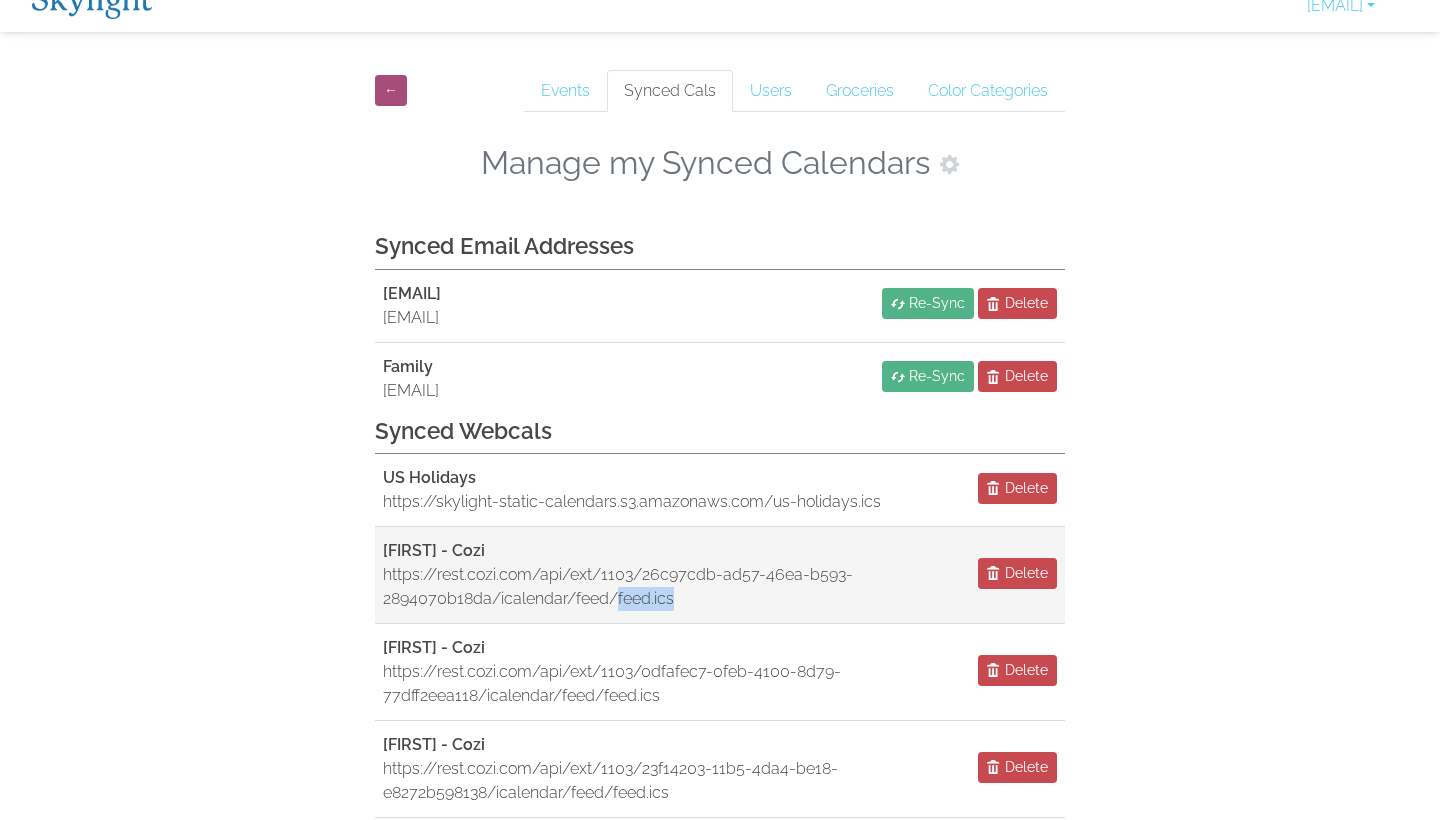 click on "https://rest.cozi.com/api/ext/1103/26c97cdb-ad57-46ea-b593-2894070b18da/icalendar/feed/feed.ics" at bounding box center (662, 587) 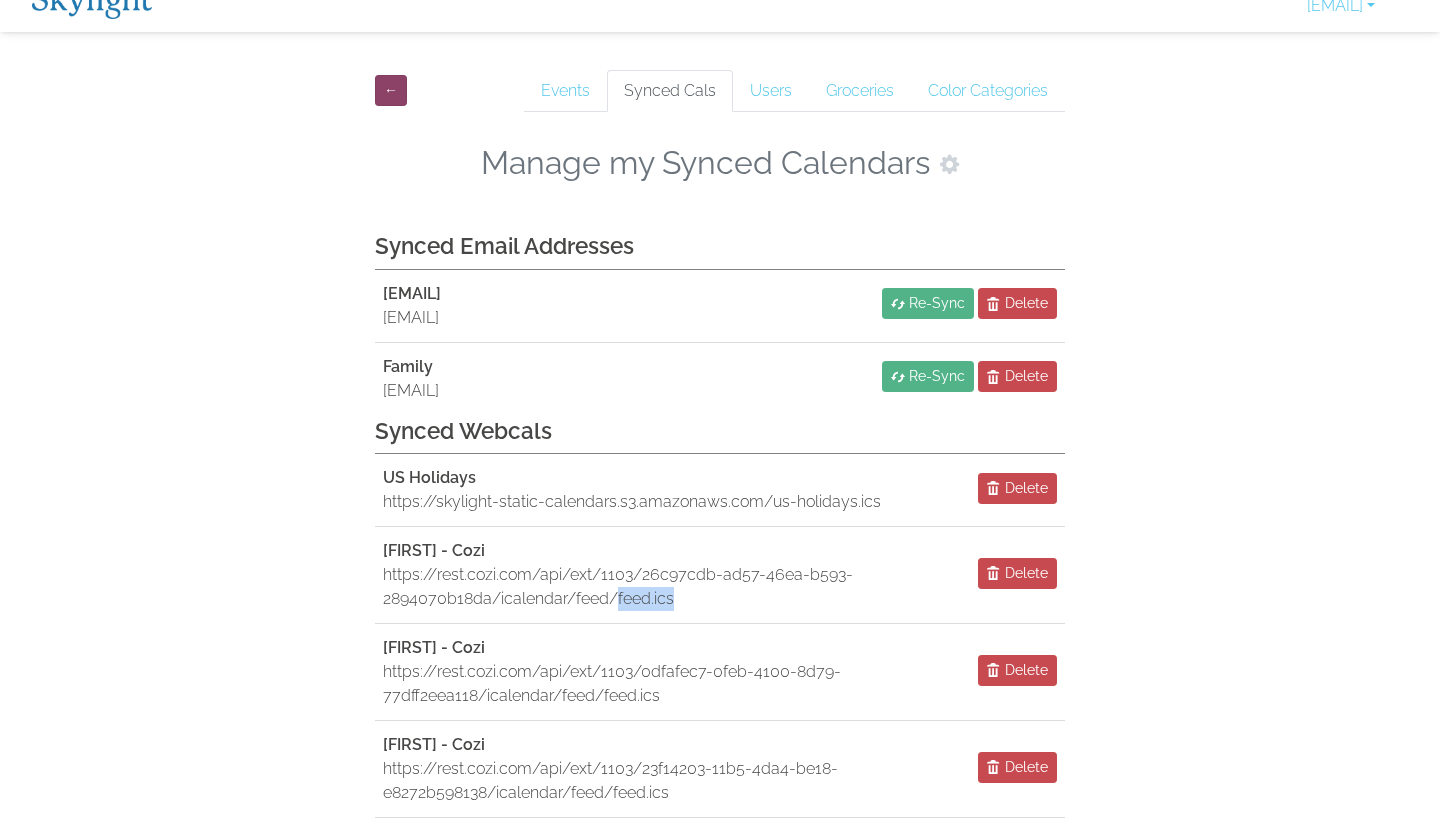 click on "←" at bounding box center (391, 90) 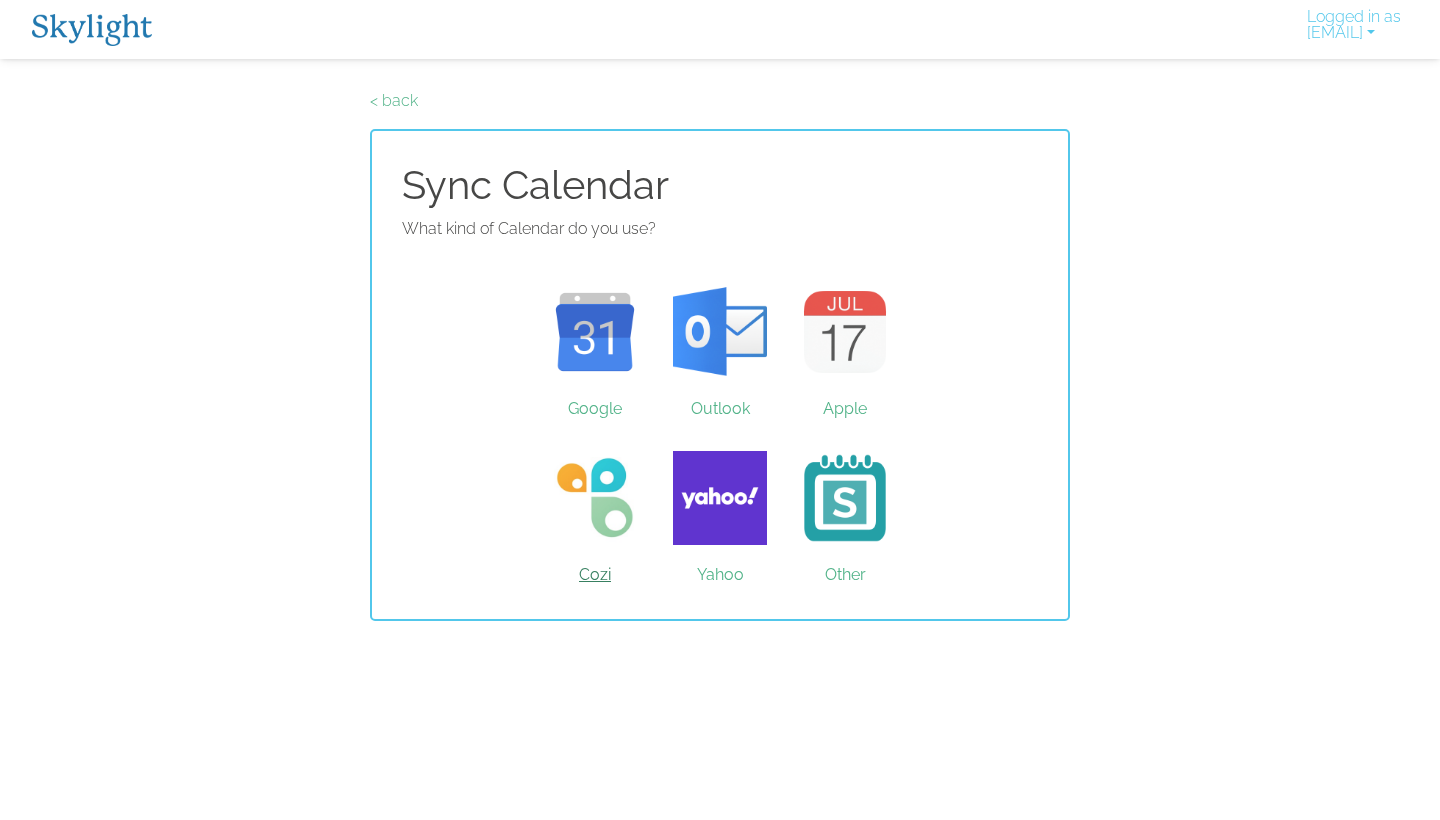 scroll, scrollTop: 0, scrollLeft: 0, axis: both 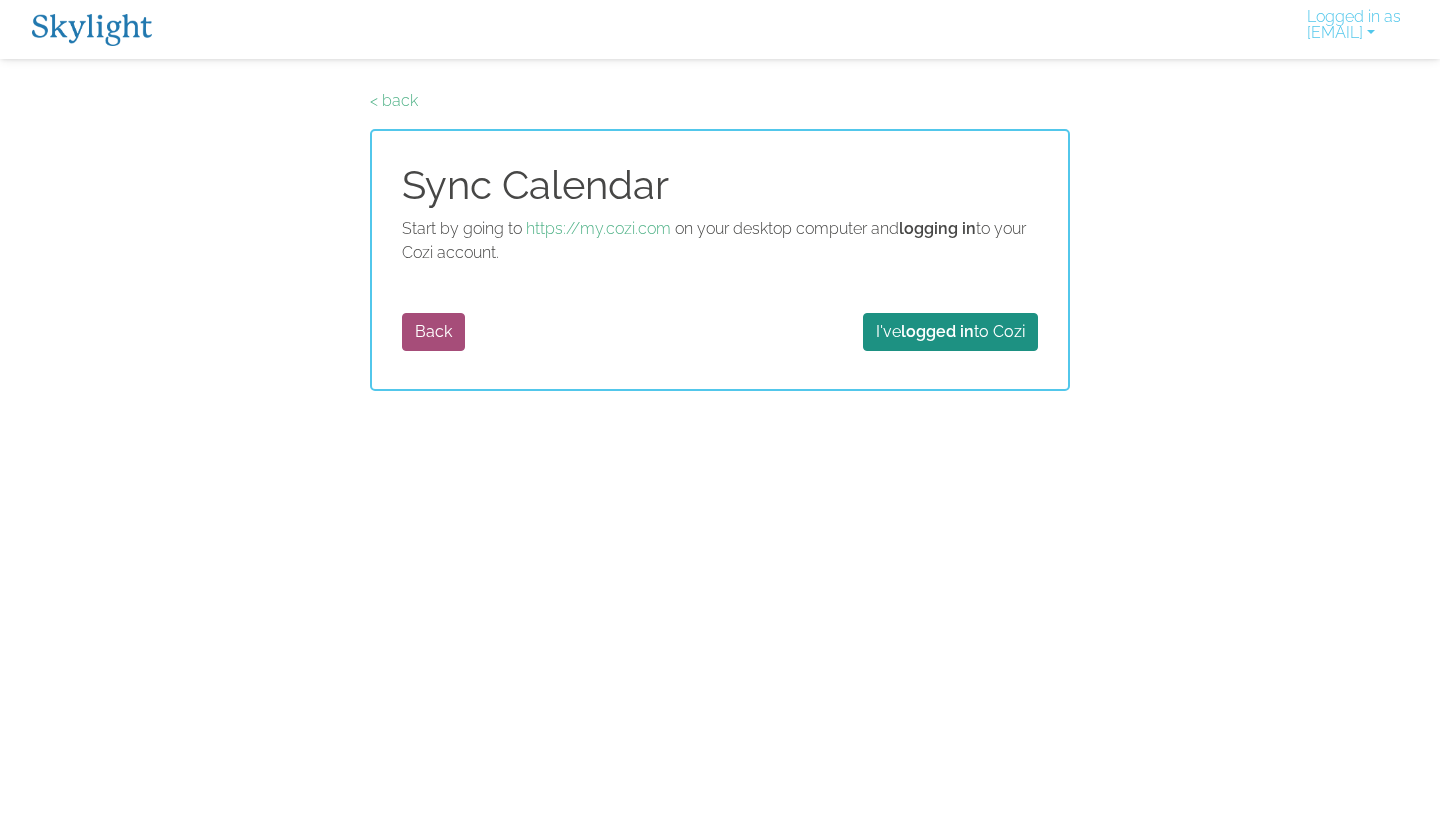 click on "Sync Calendar Start by going to   https://my.cozi.com   on your desktop computer and  logging in  to your Cozi account. Back I've  logged in  to Cozi" at bounding box center [720, 260] 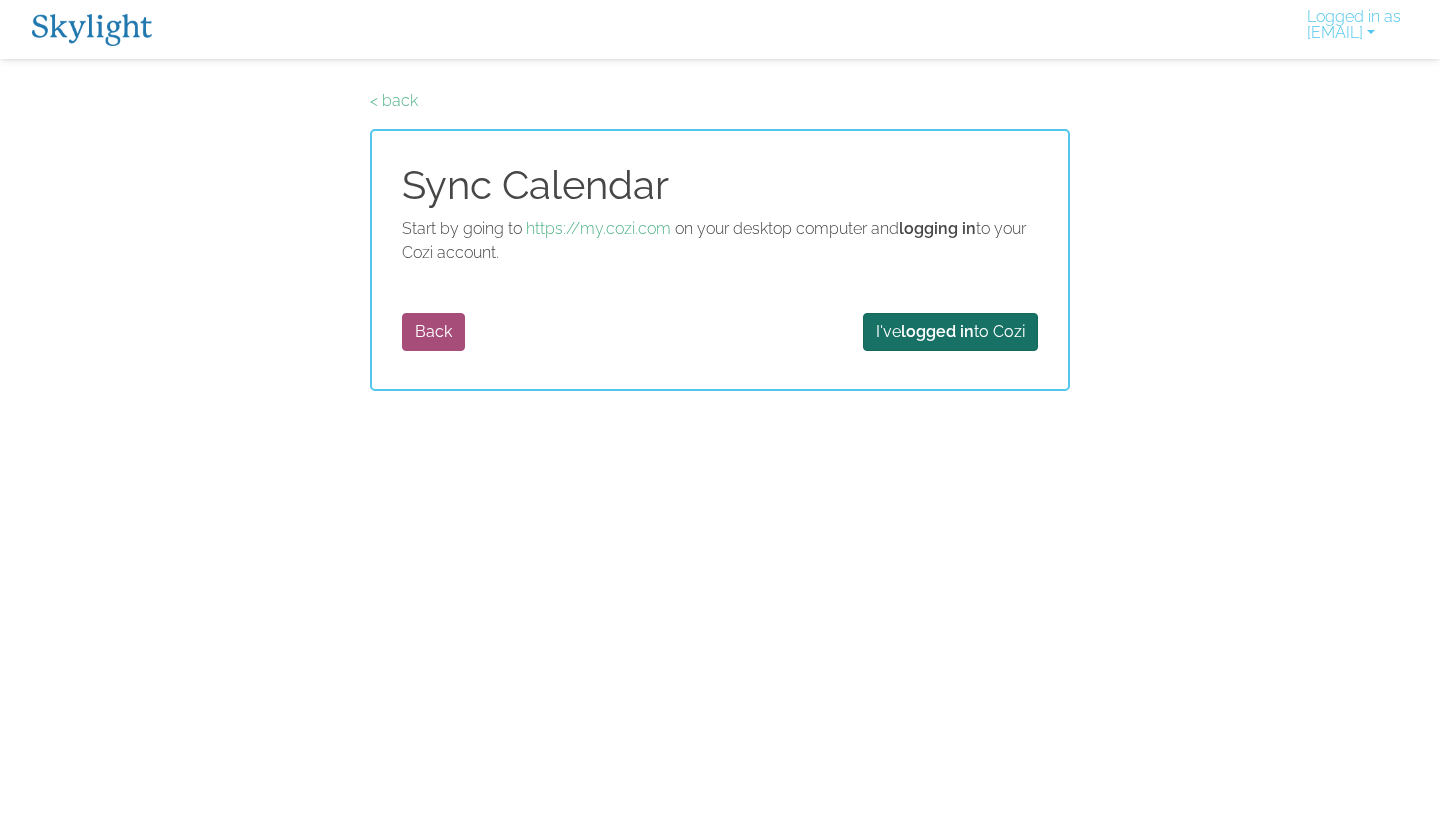 click on "logged in" at bounding box center (937, 331) 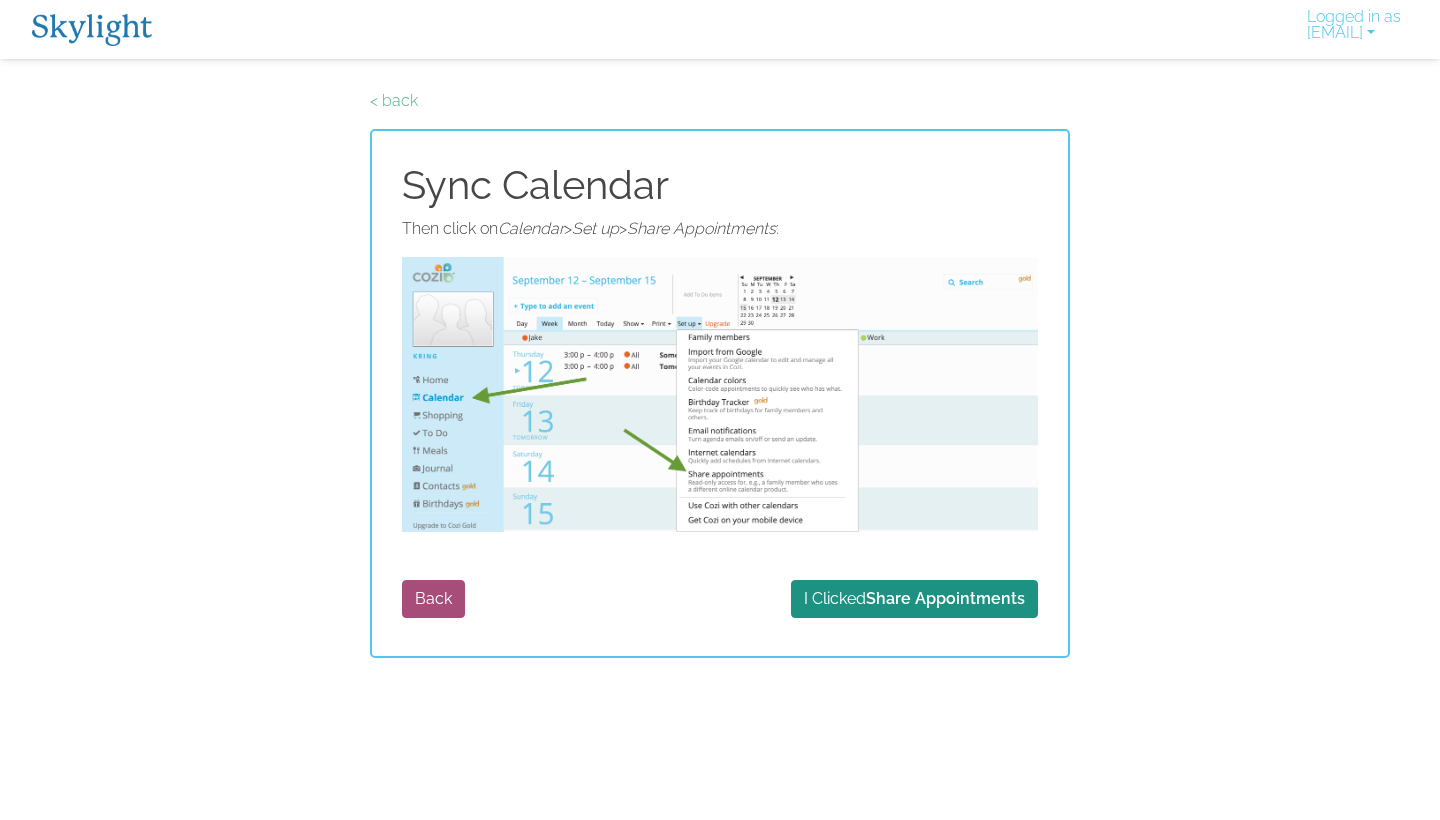 click on "Logged in as sally.hughes0302@gmail.com Activate New Device     Link your Plus Account     Update your Email     Delete account     Log Out" at bounding box center (720, 29) 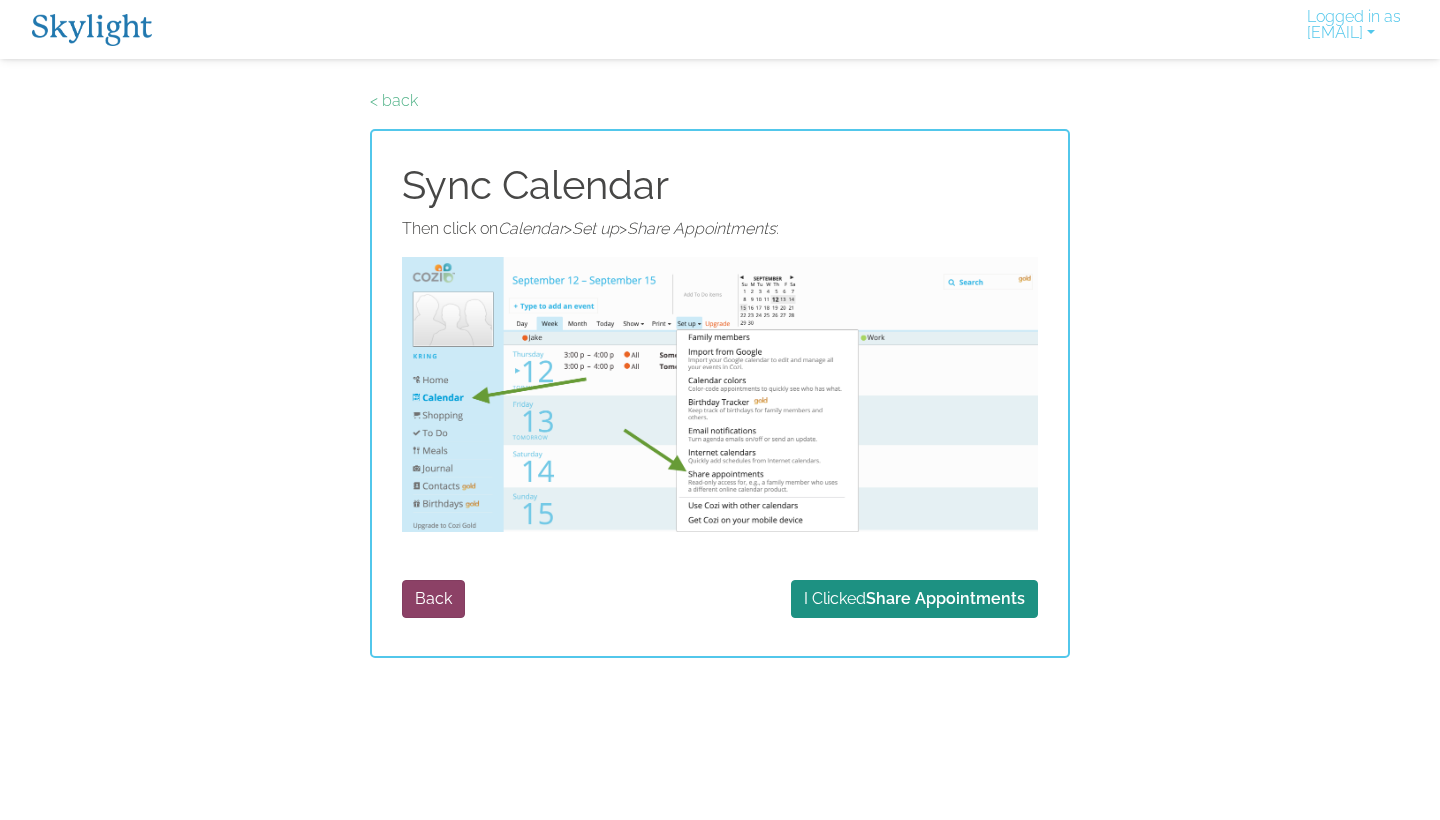 click on "Back" at bounding box center [433, 599] 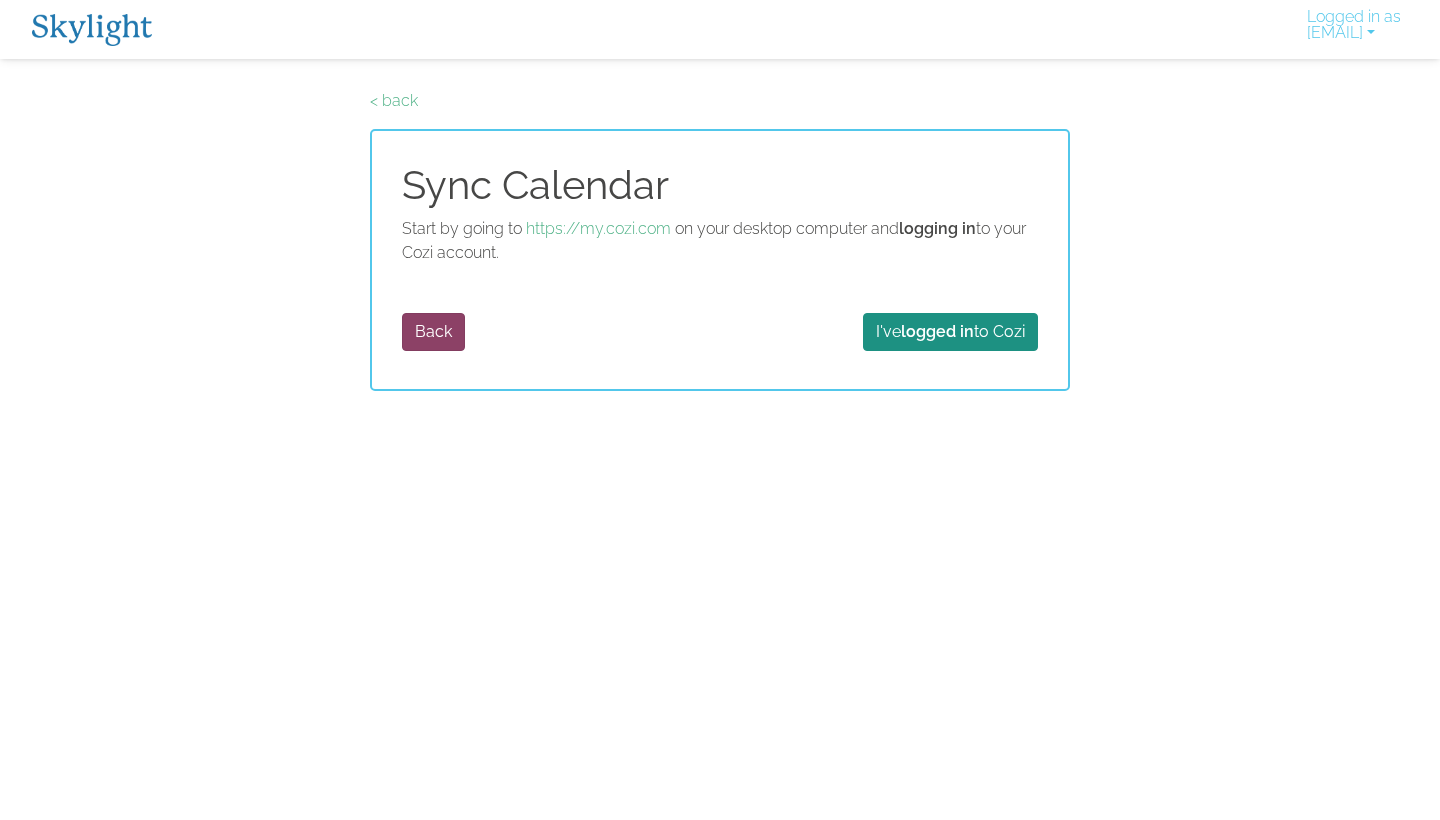 click on "Back" at bounding box center (433, 332) 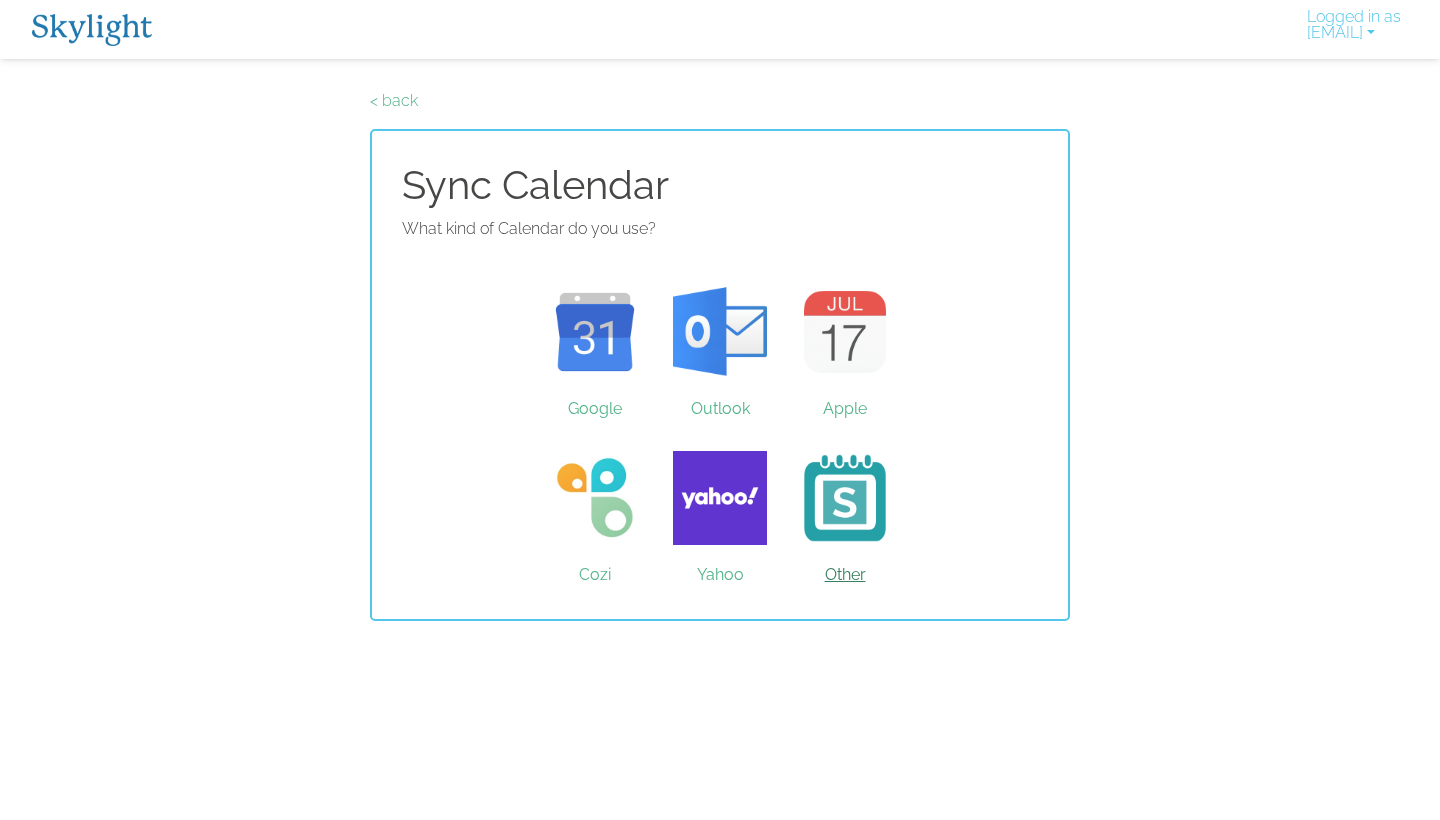 click on "Other" at bounding box center (845, 498) 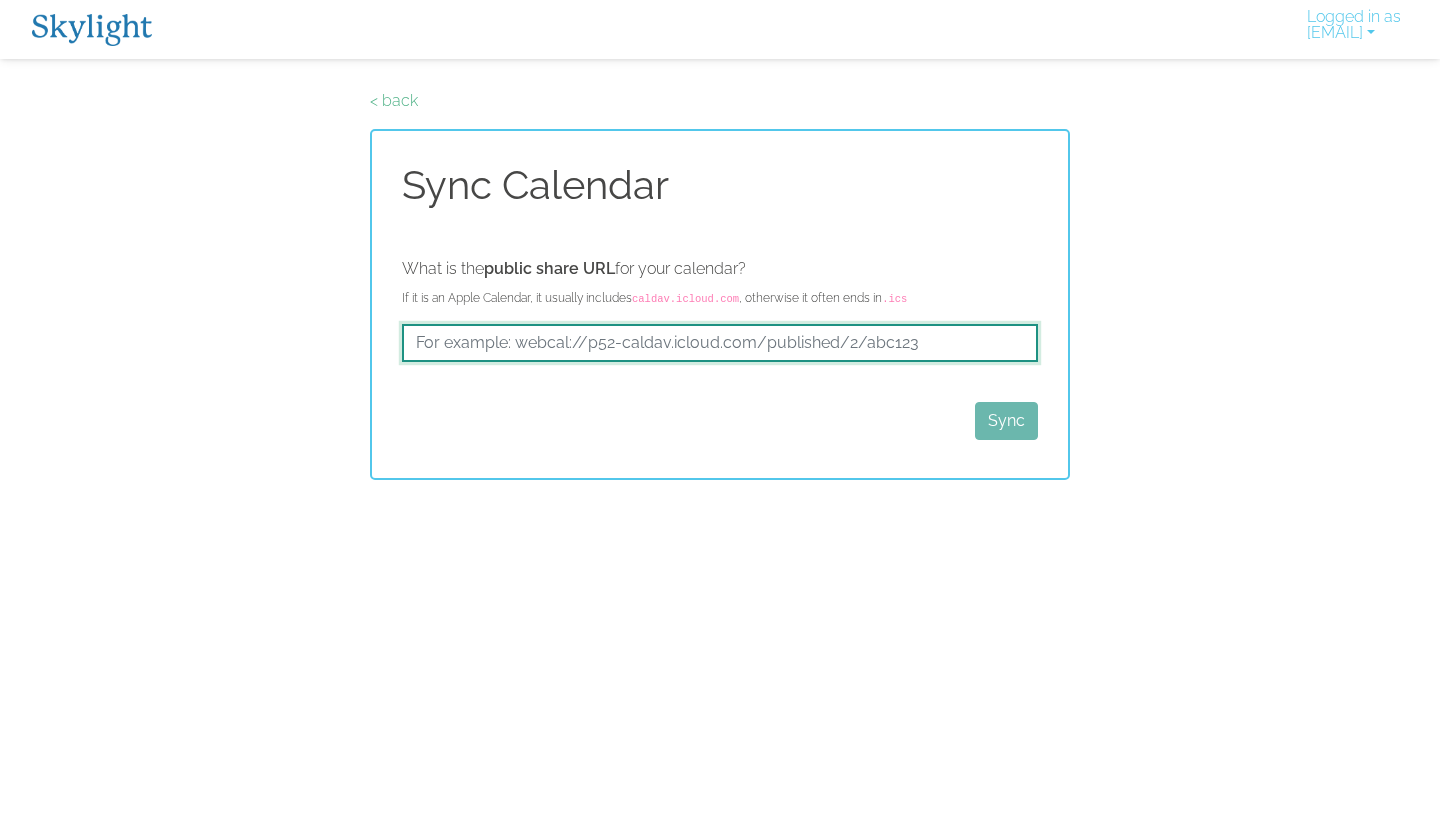 click at bounding box center [720, 343] 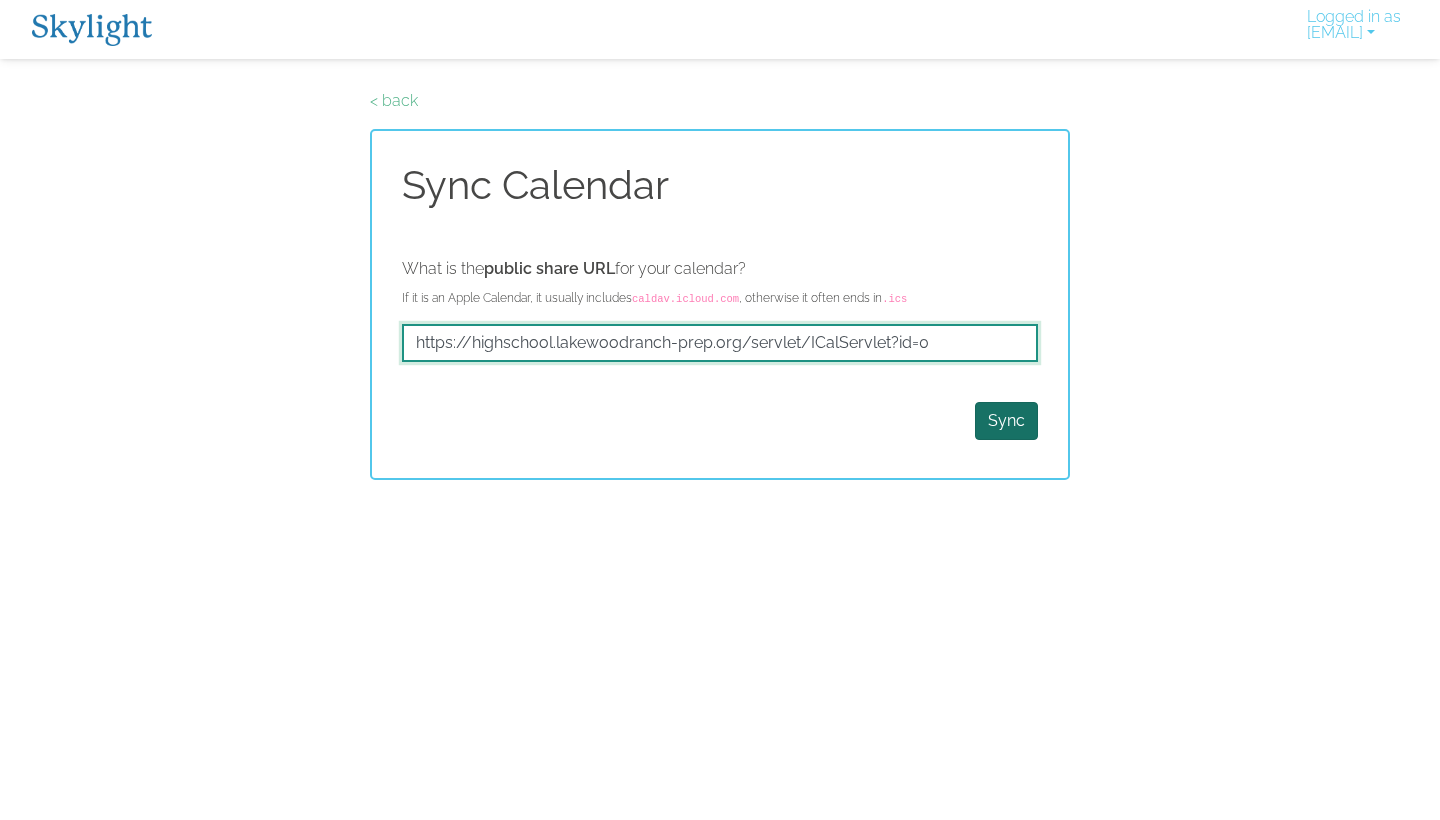 type on "https://highschool.lakewoodranch-prep.org/servlet/ICalServlet?id=0" 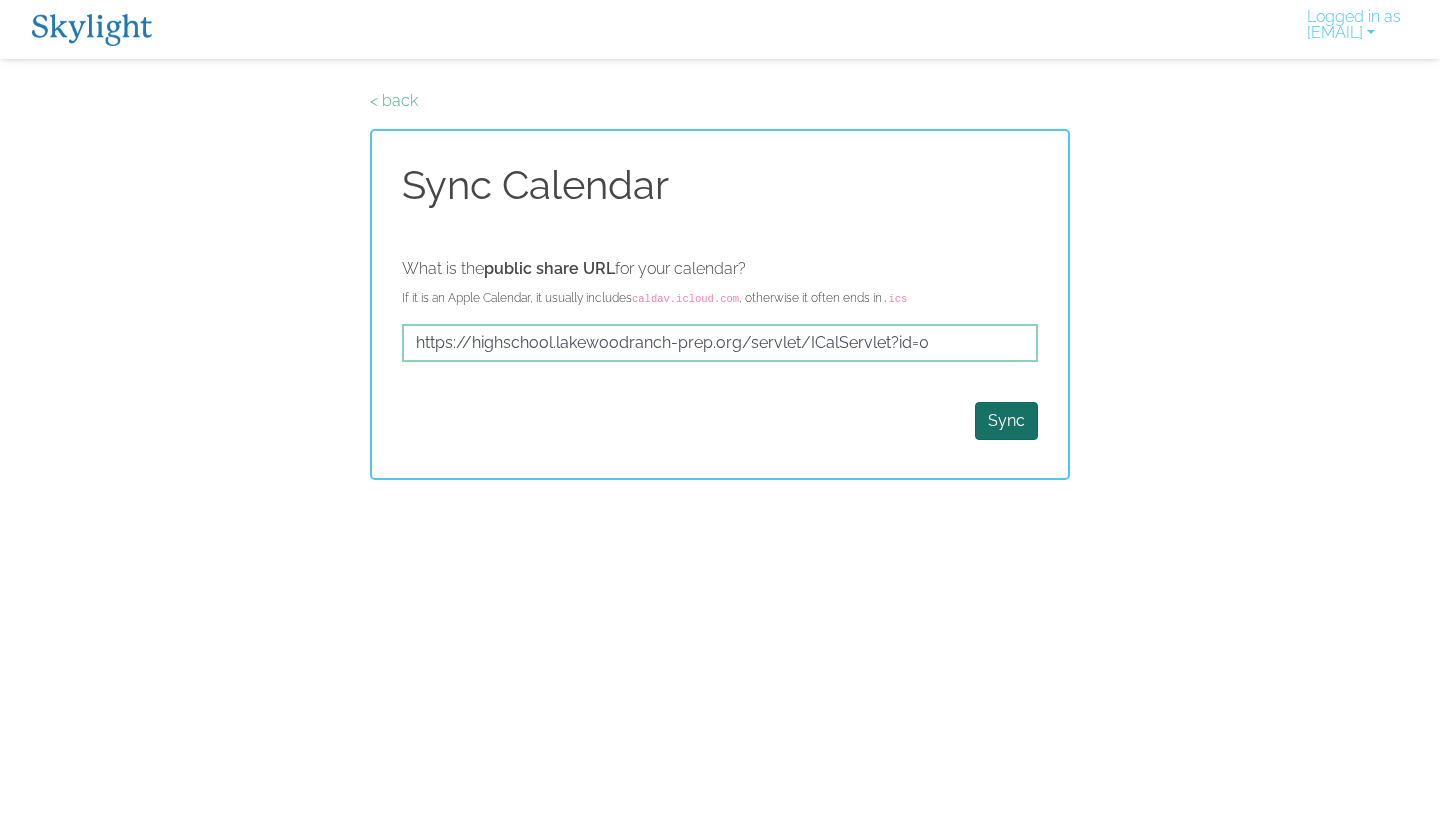 click on "Sync" at bounding box center [1006, 421] 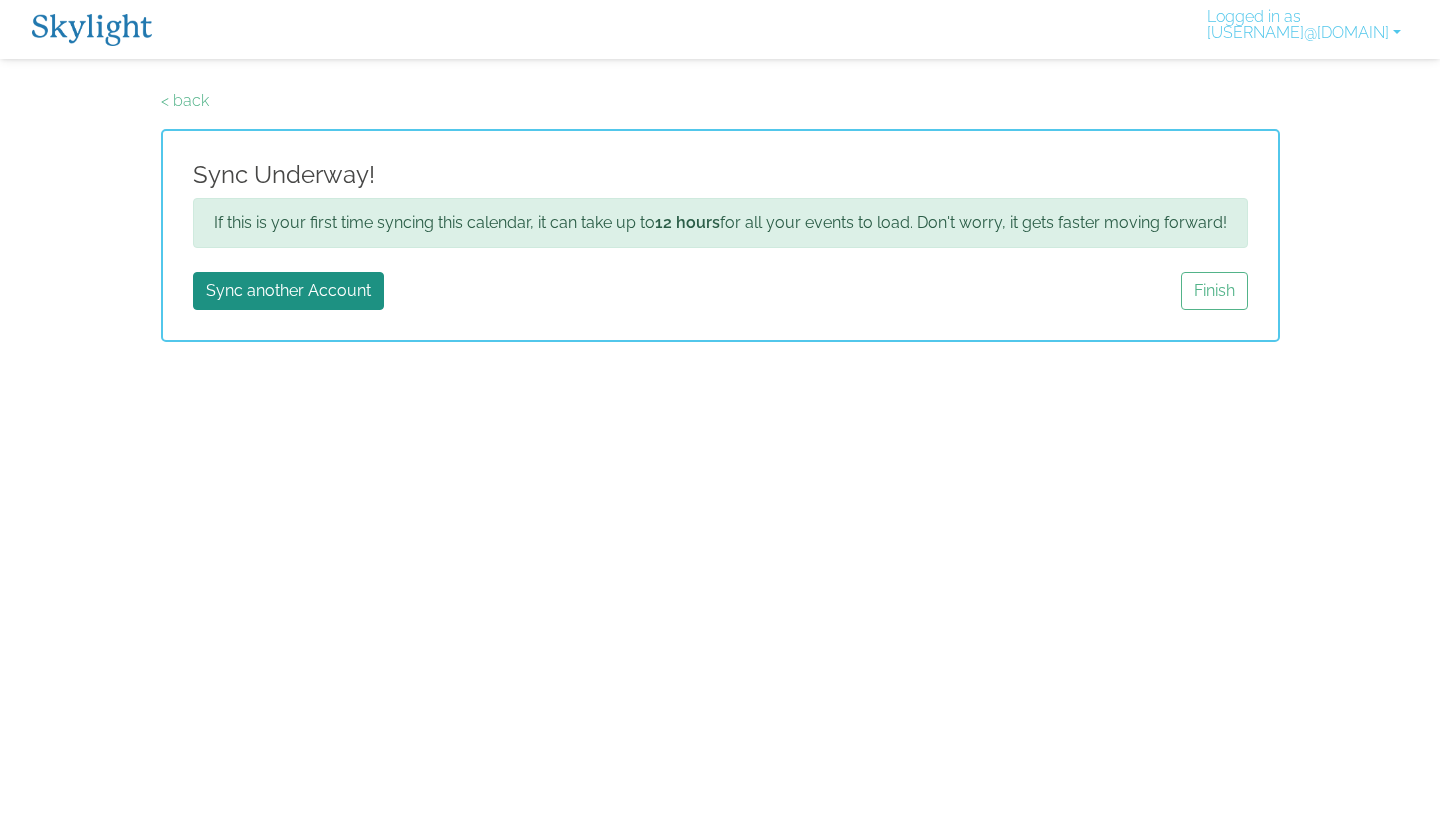 scroll, scrollTop: 0, scrollLeft: 0, axis: both 